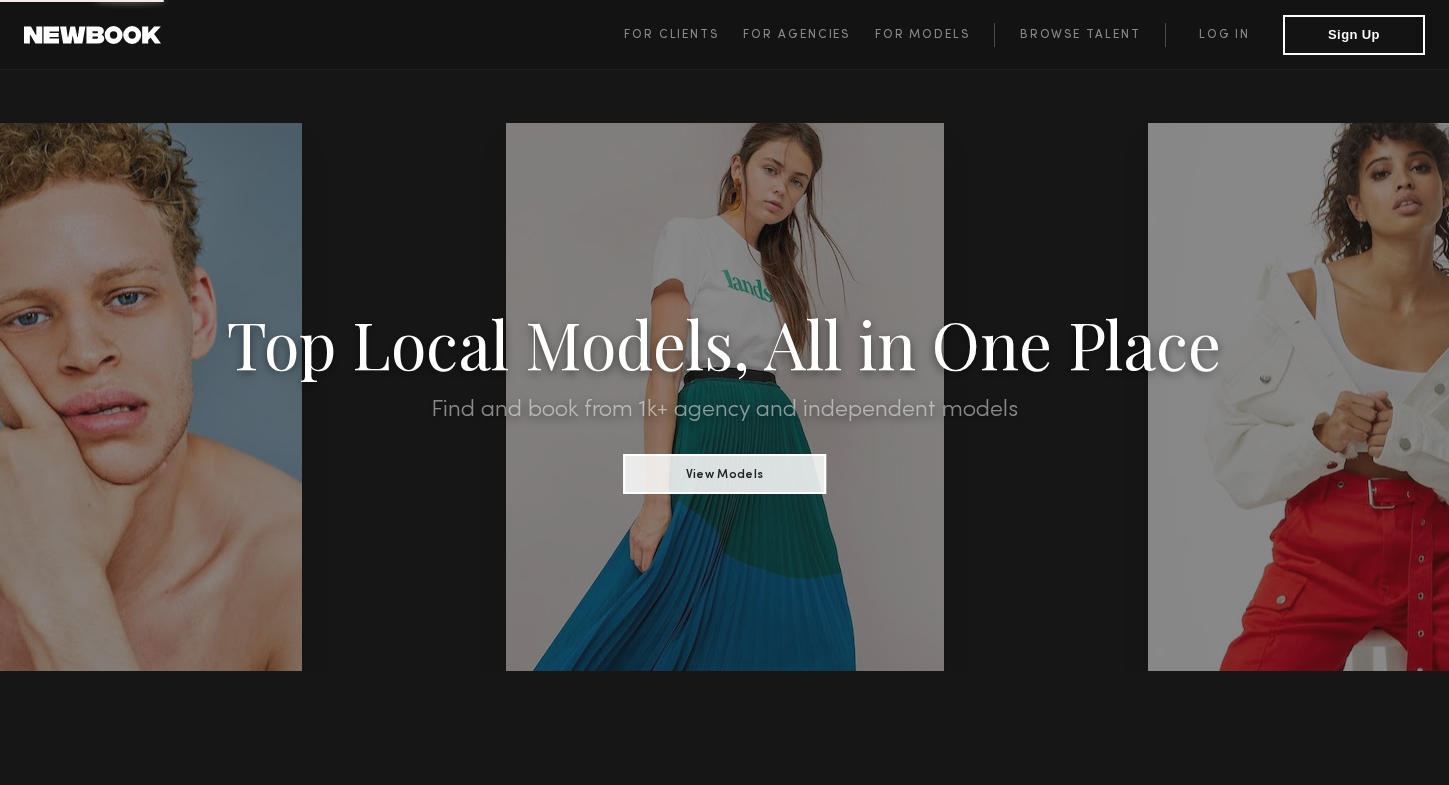 scroll, scrollTop: 0, scrollLeft: 0, axis: both 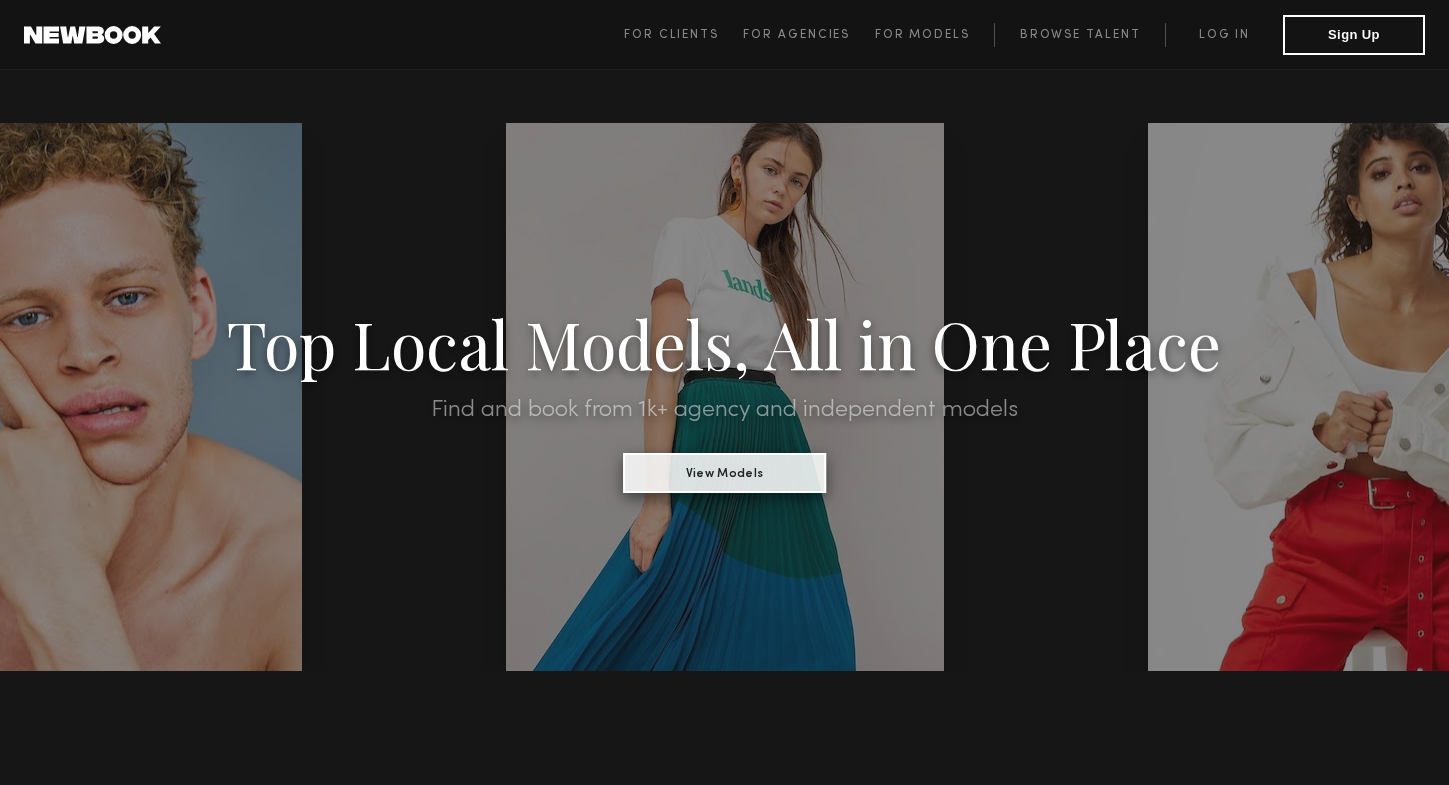 click on "View Models" 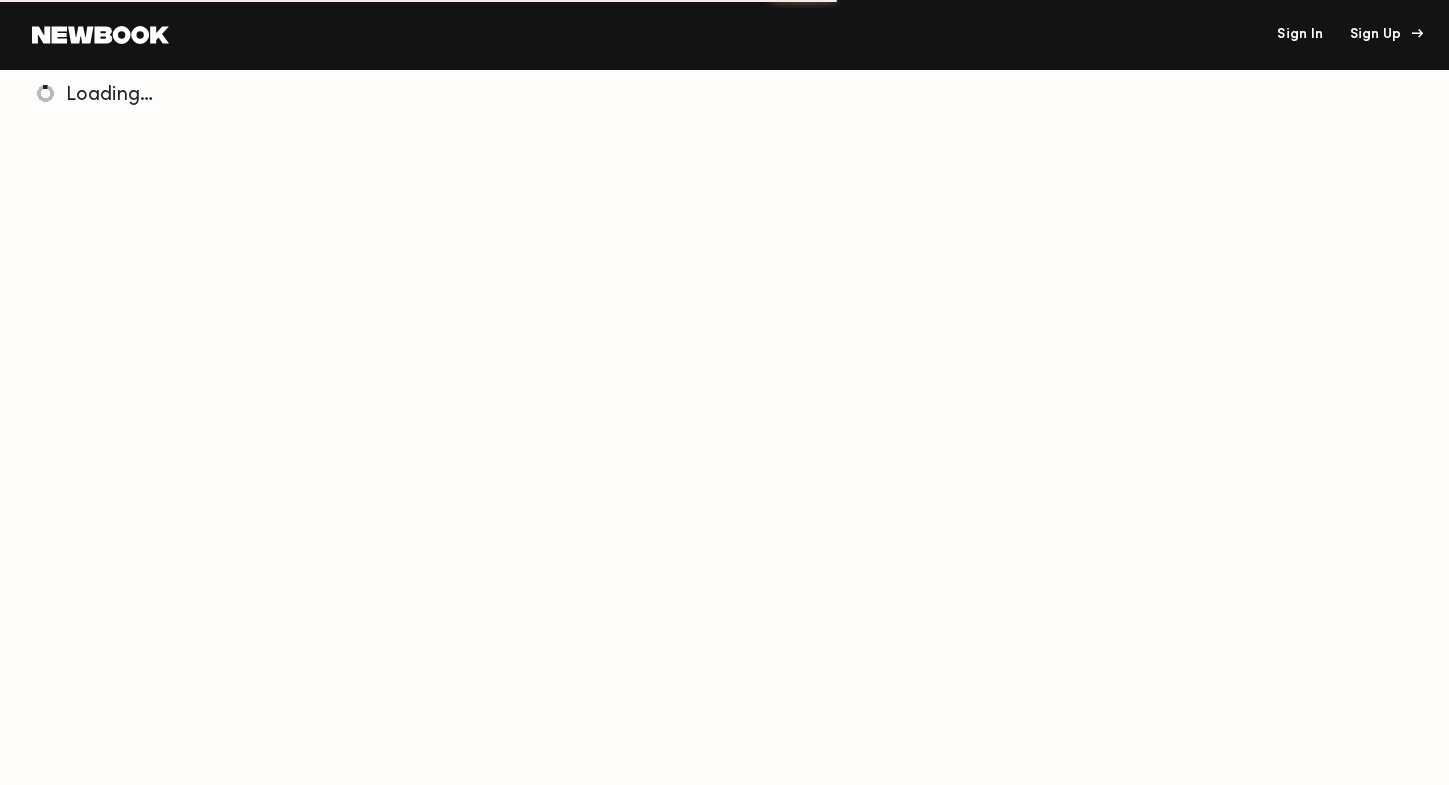click on "Sign Up" 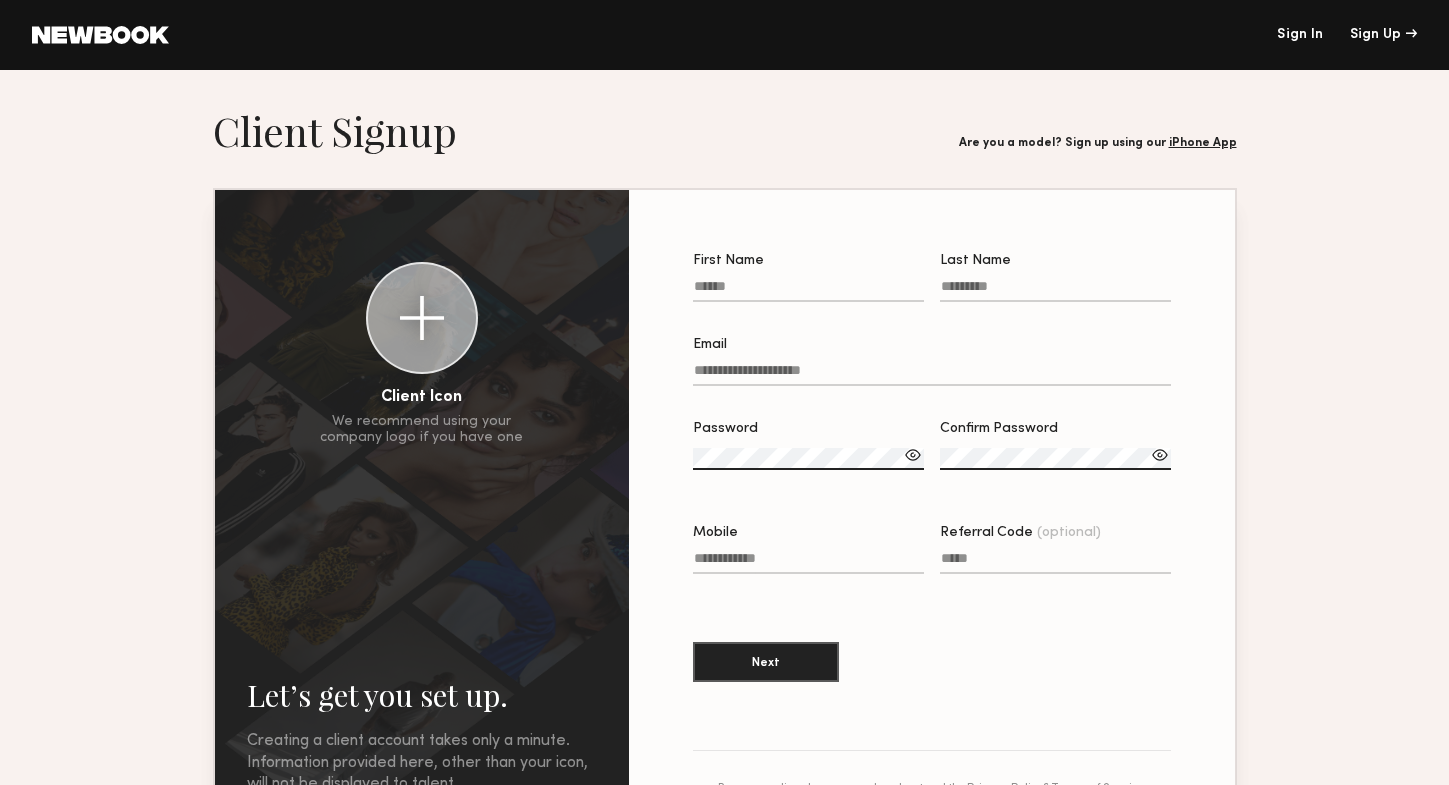 click on "First Name" 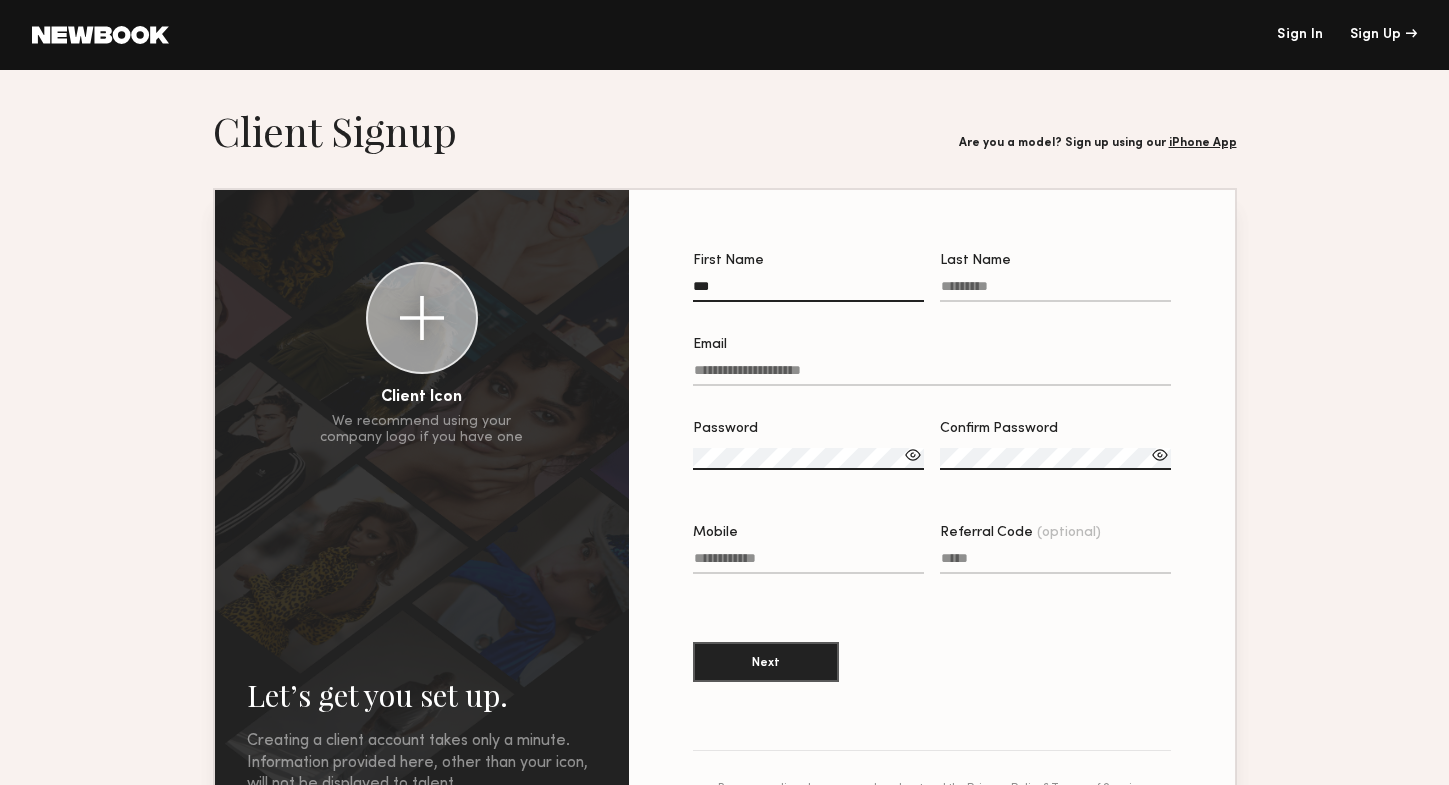 type on "*******" 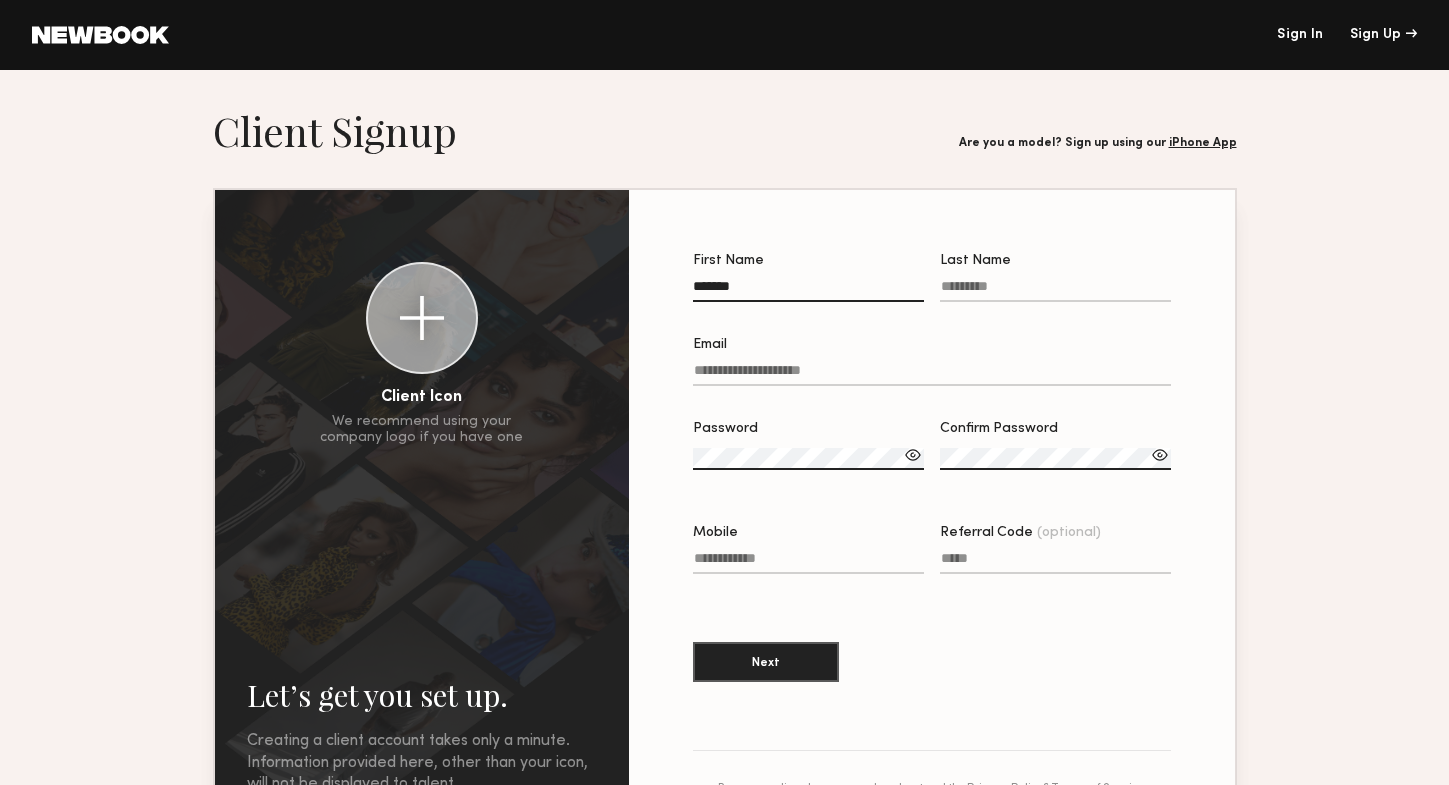 type on "****" 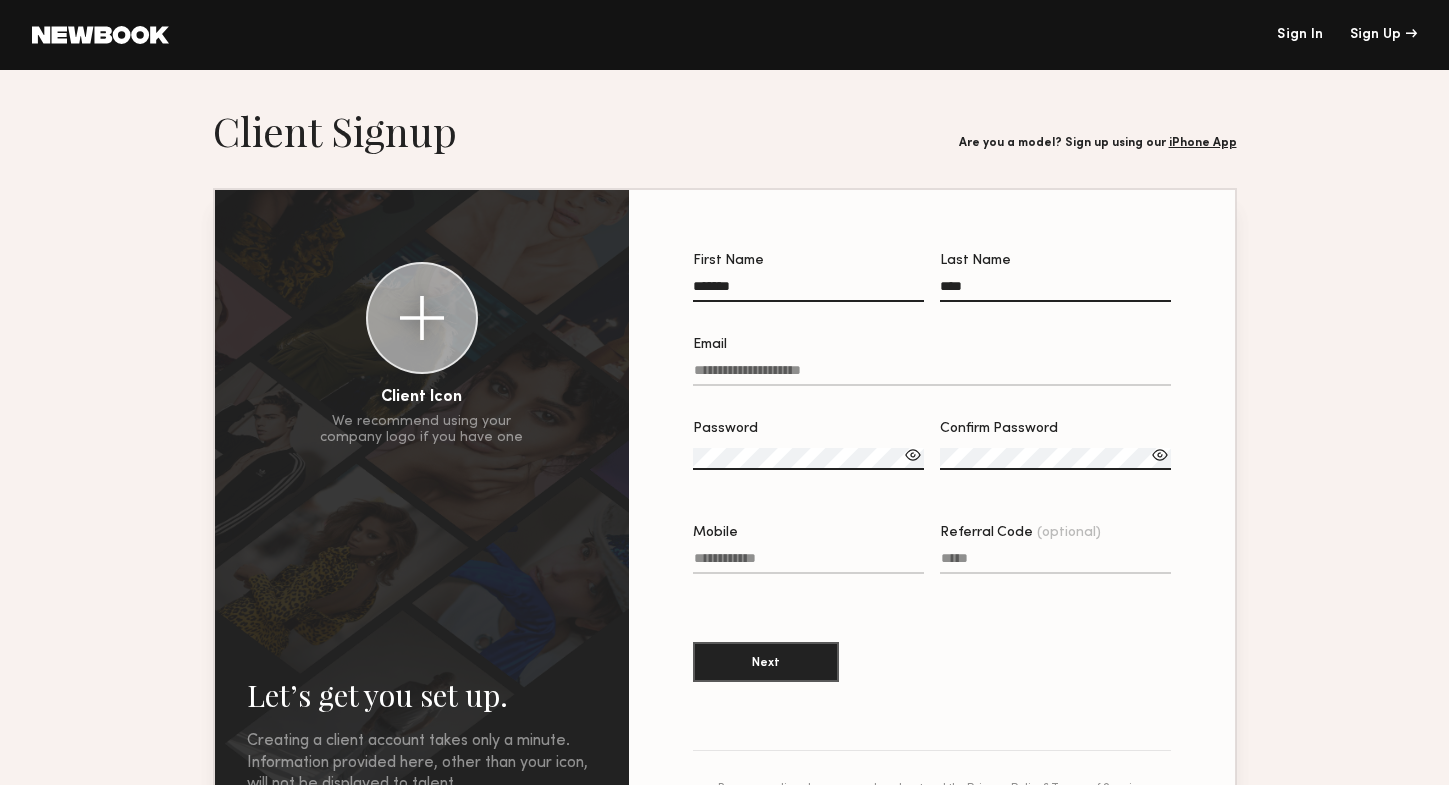 type on "**********" 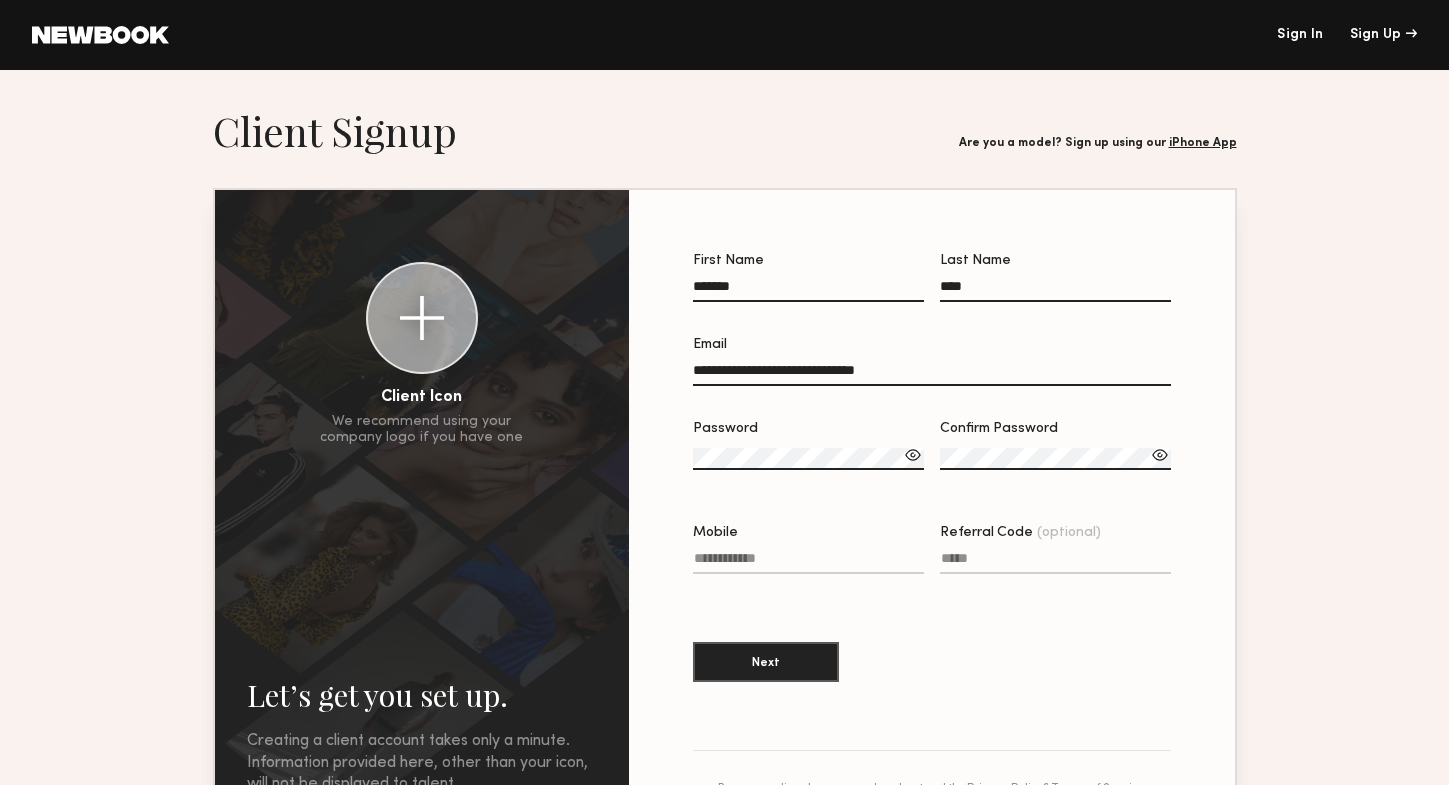type on "**********" 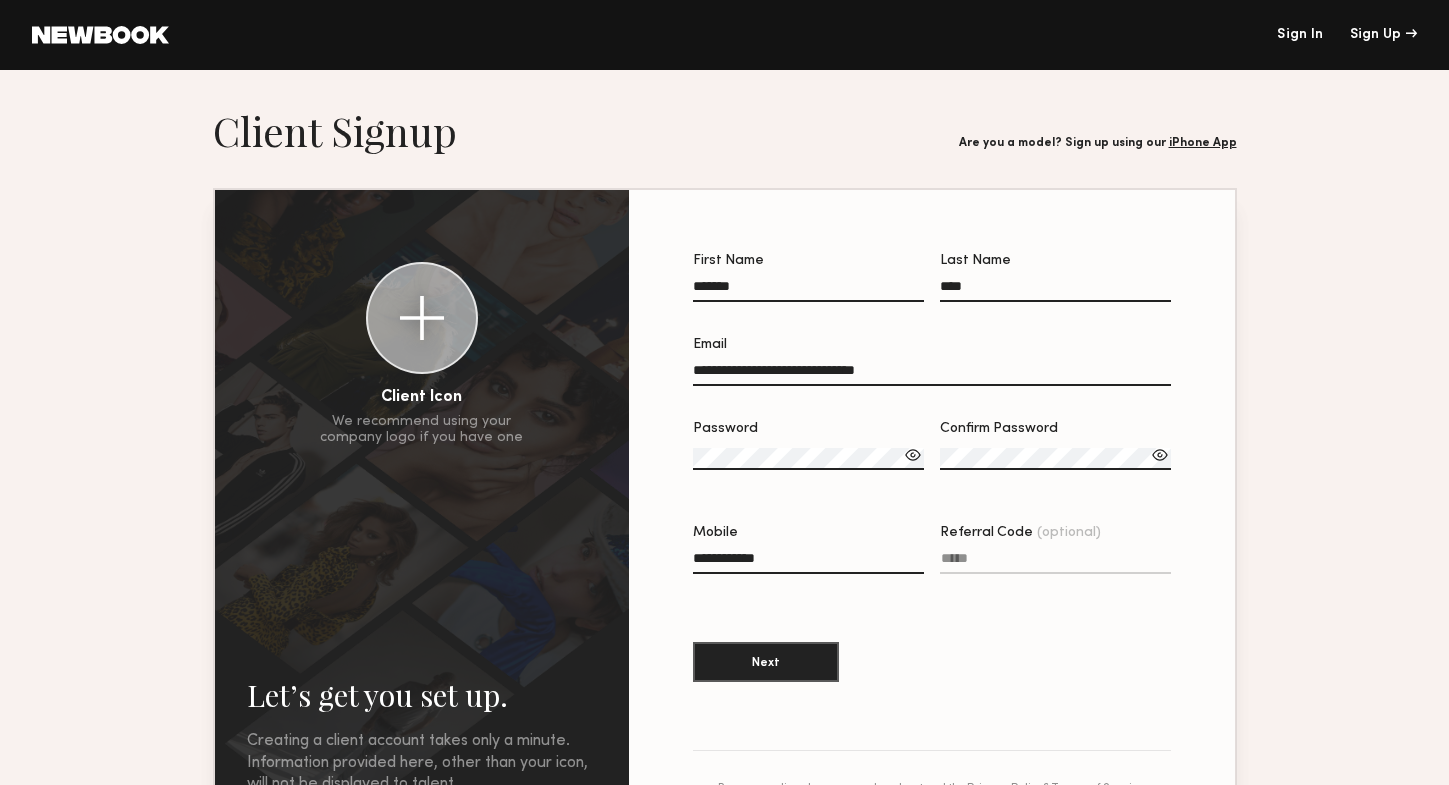 click on "**********" 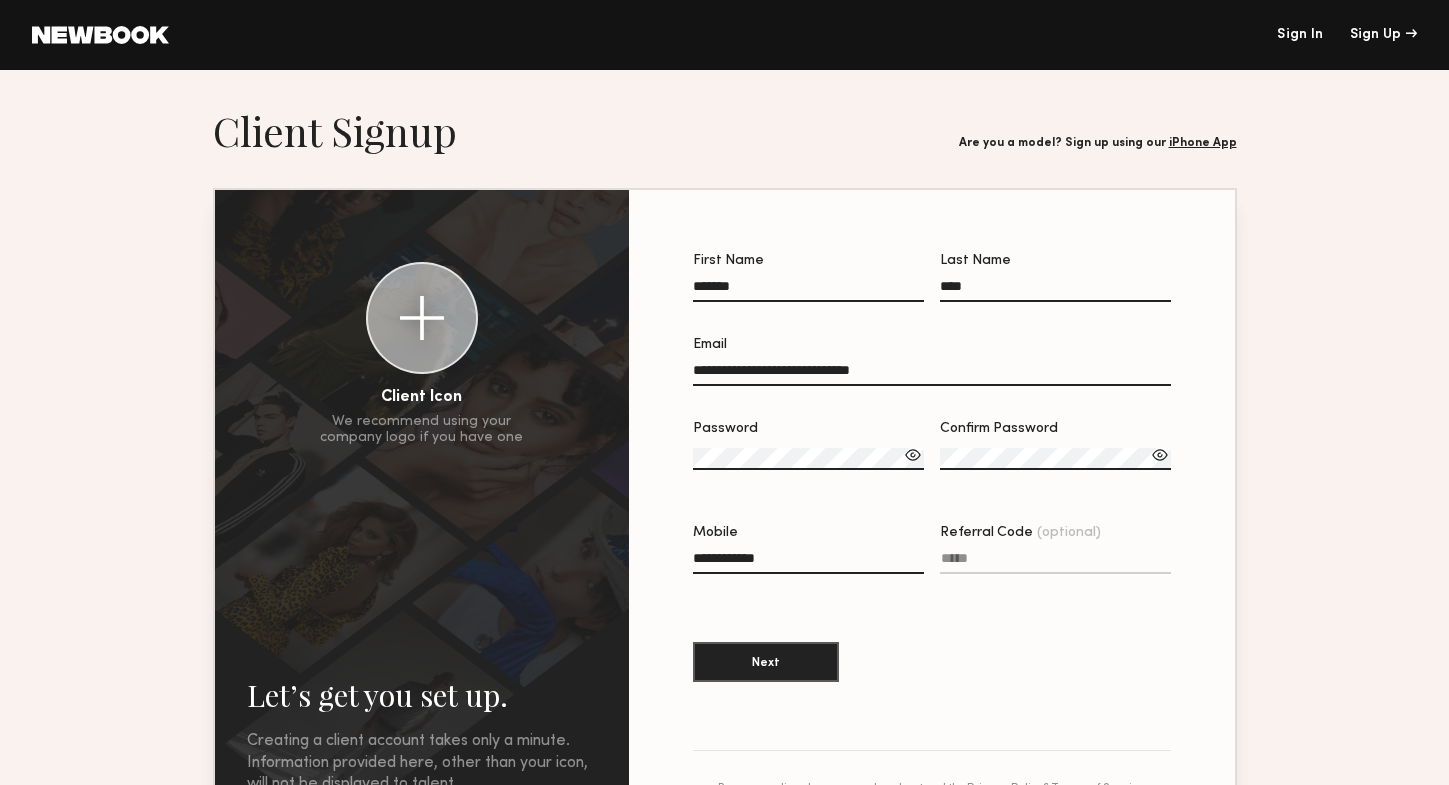 type on "**********" 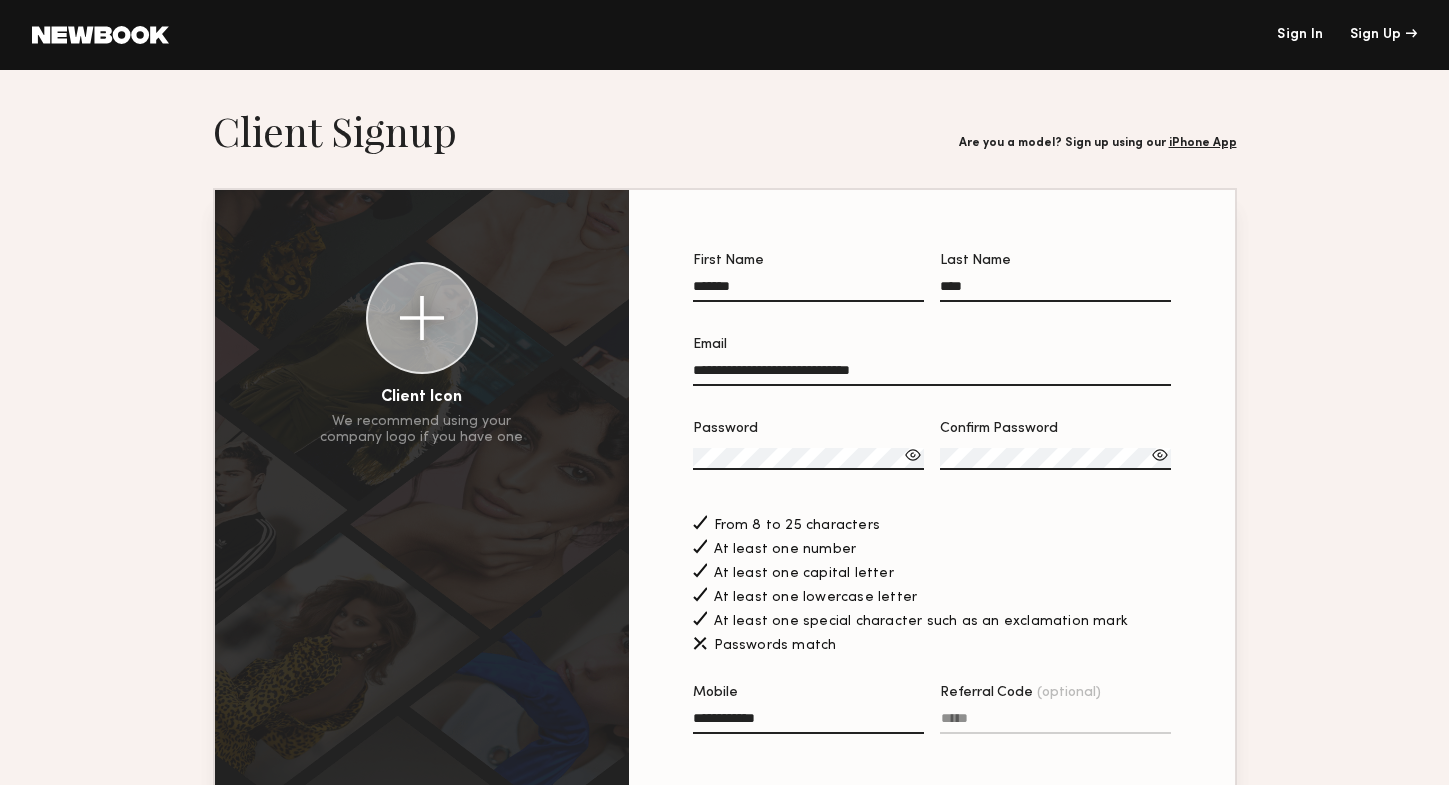click 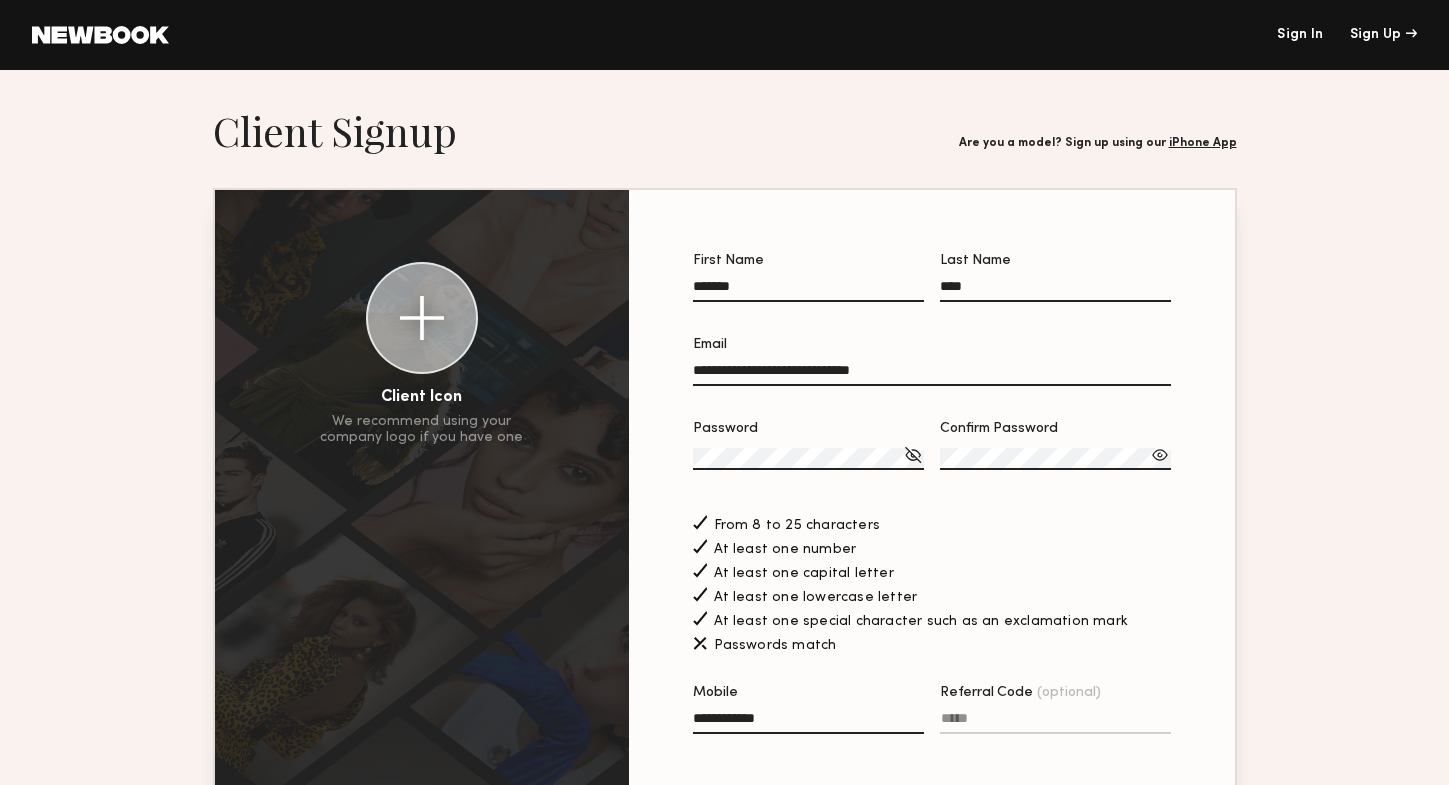 click on "Password" 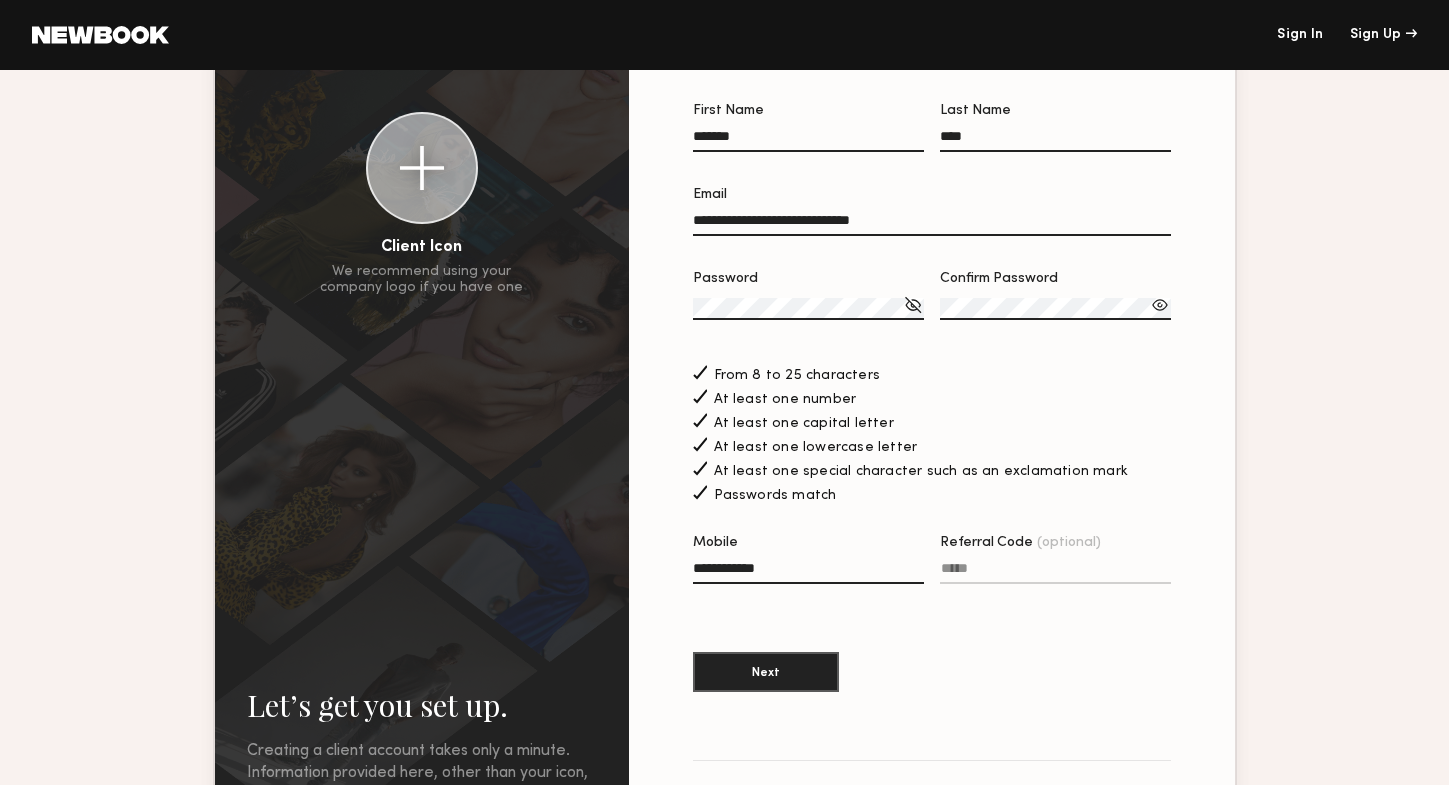 scroll, scrollTop: 210, scrollLeft: 0, axis: vertical 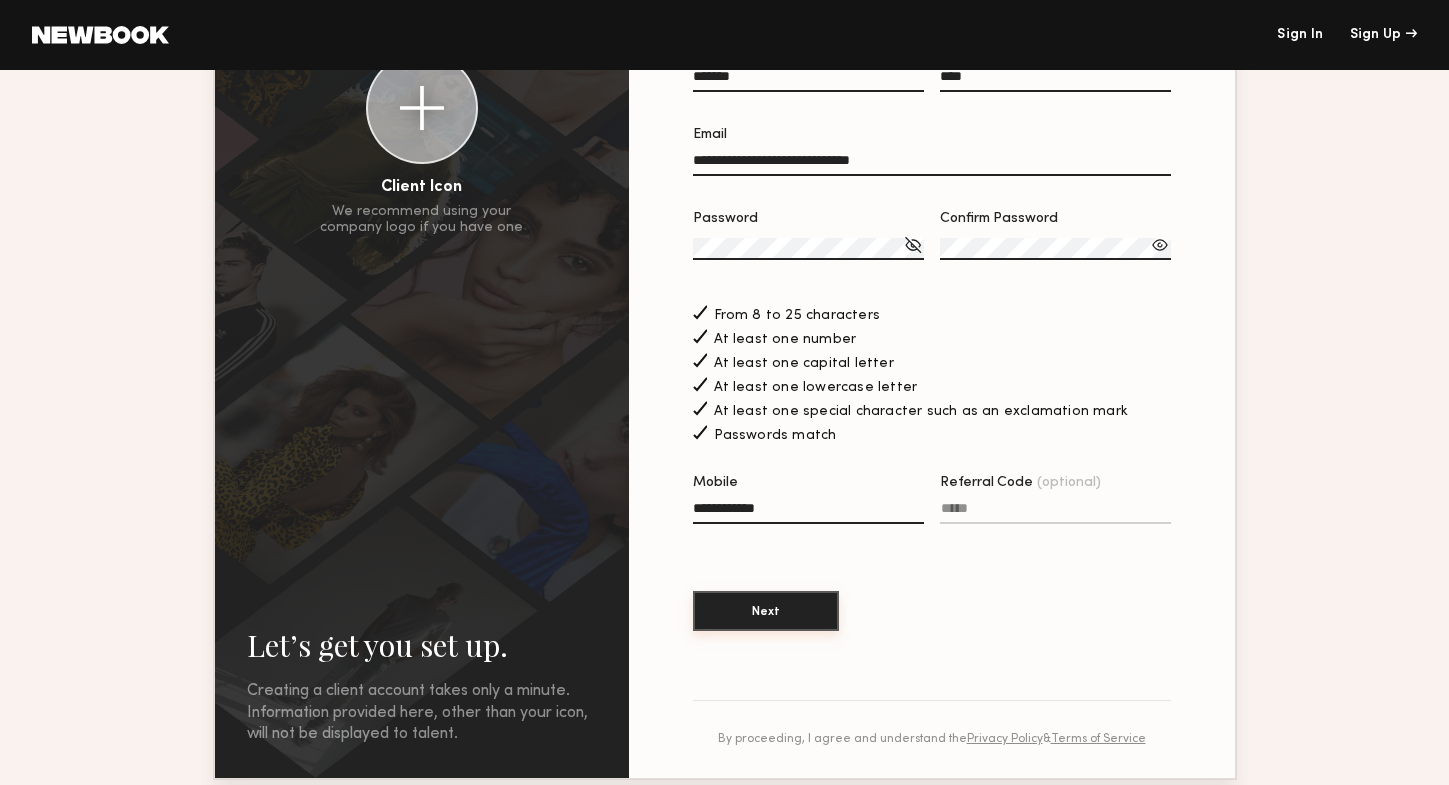 click on "Next" 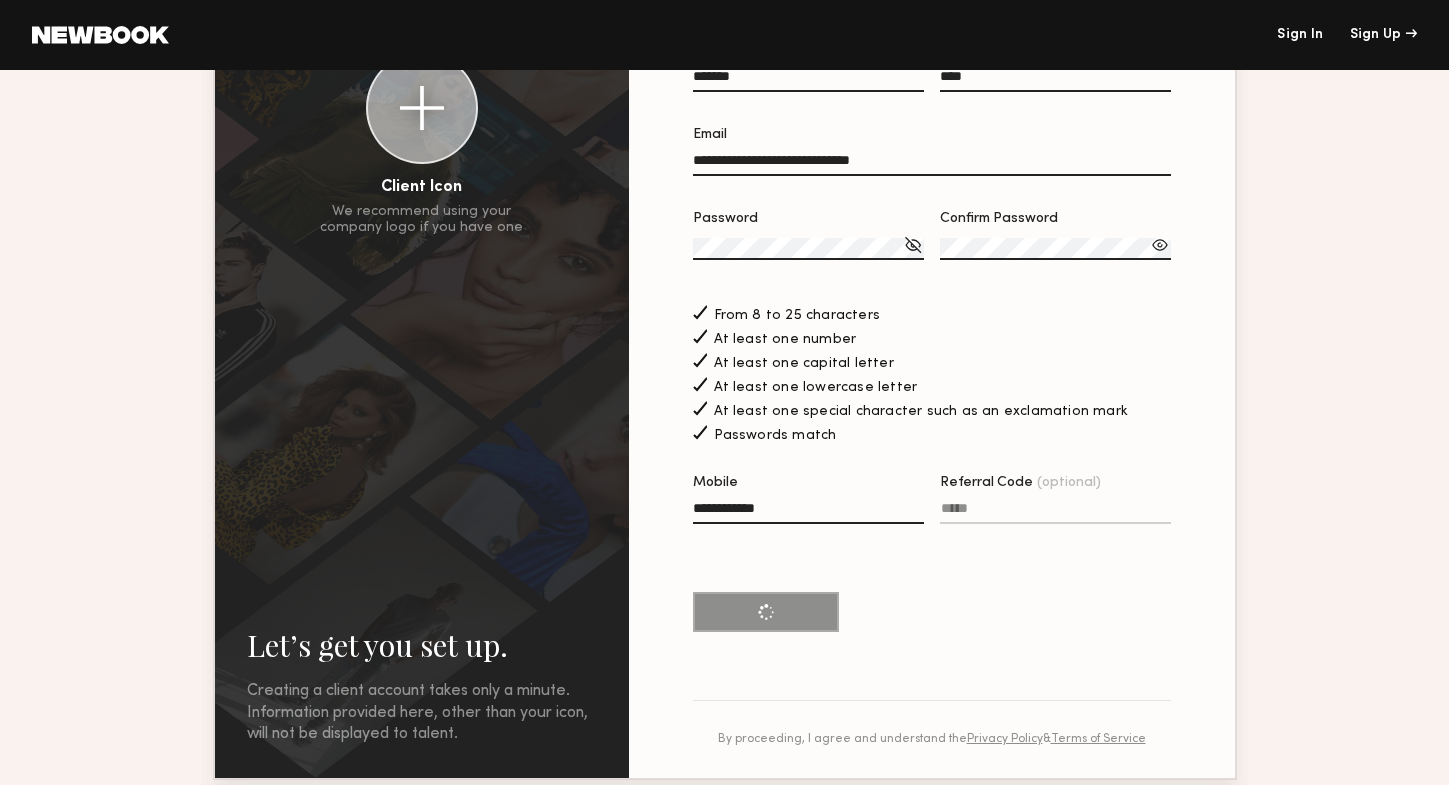 scroll, scrollTop: 0, scrollLeft: 0, axis: both 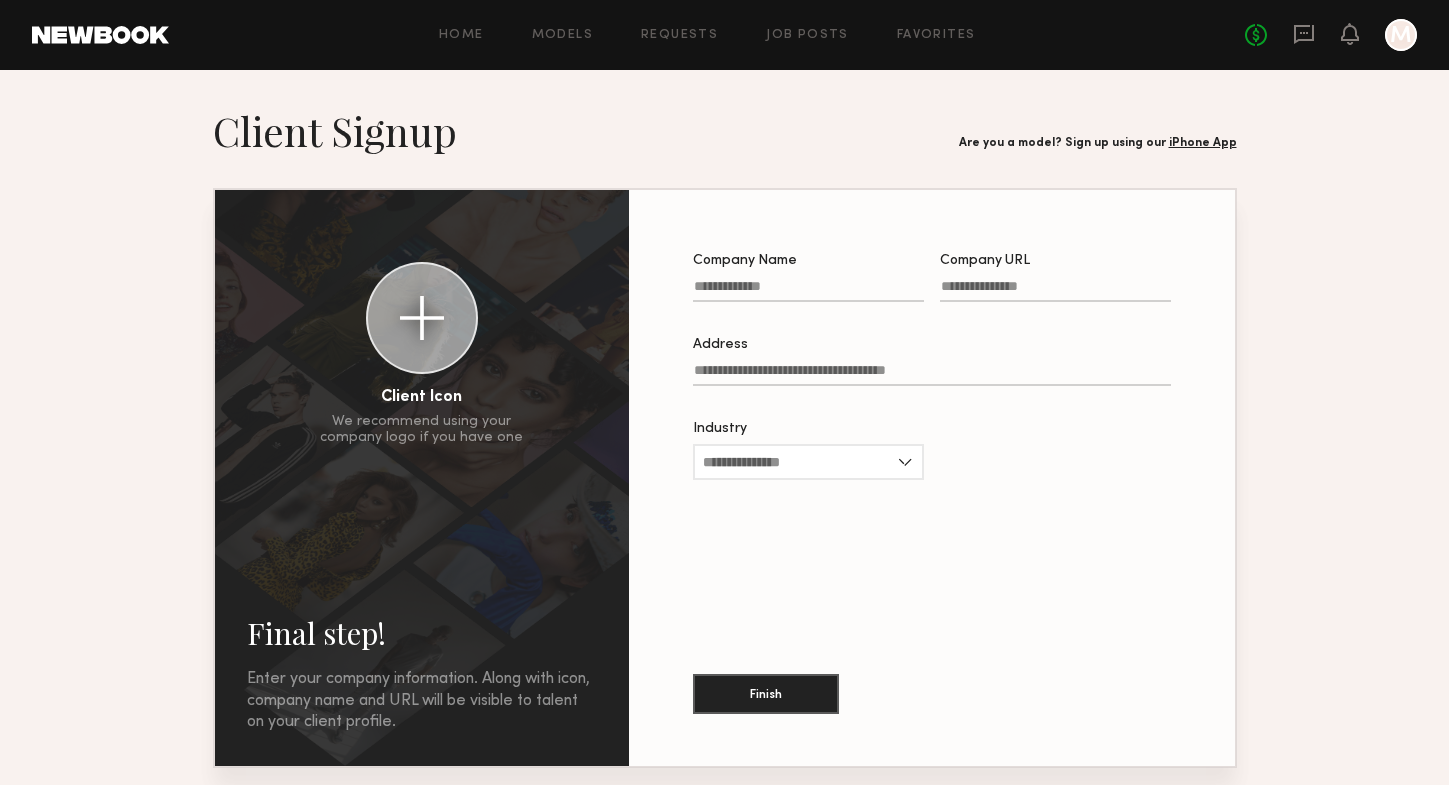 click 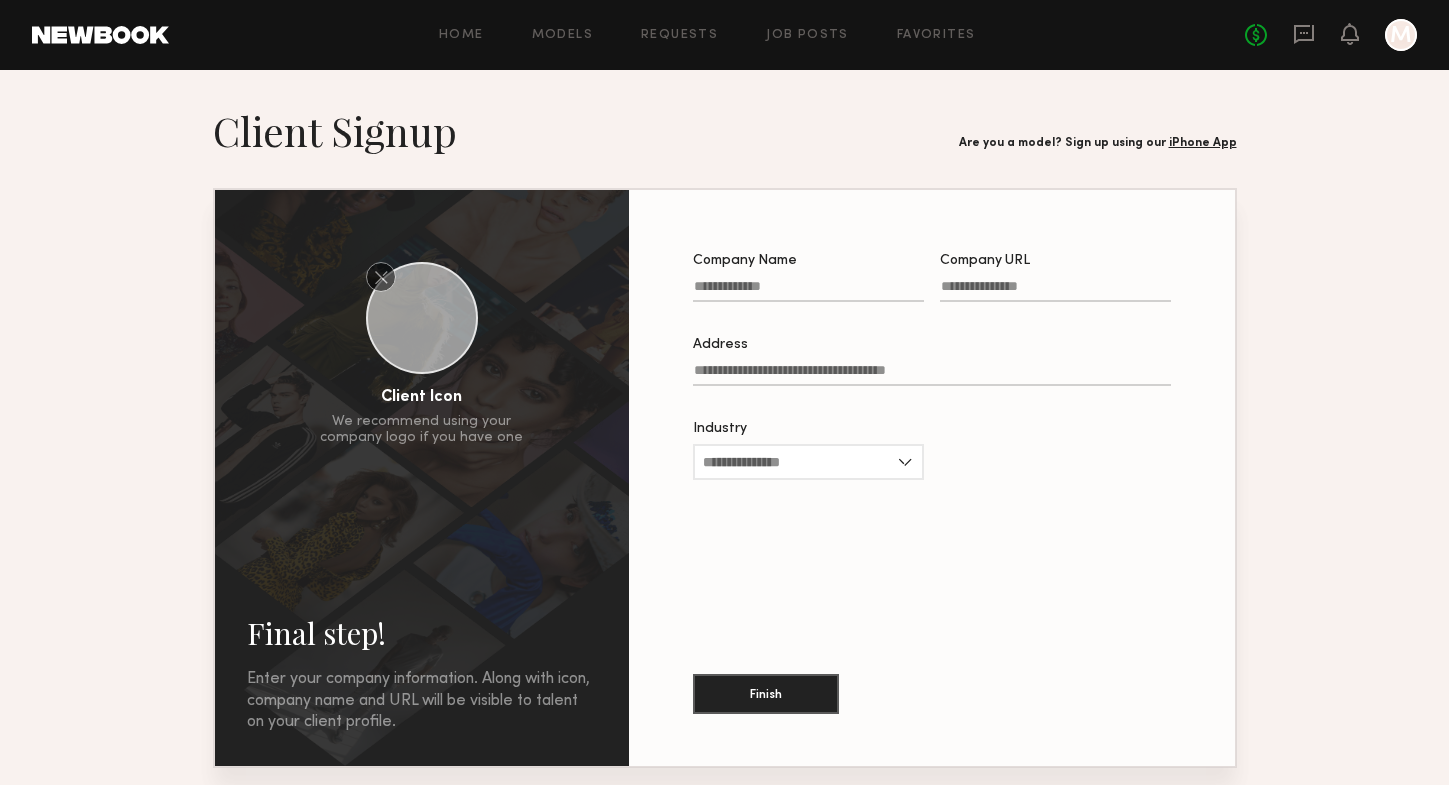 click on "Company Name" 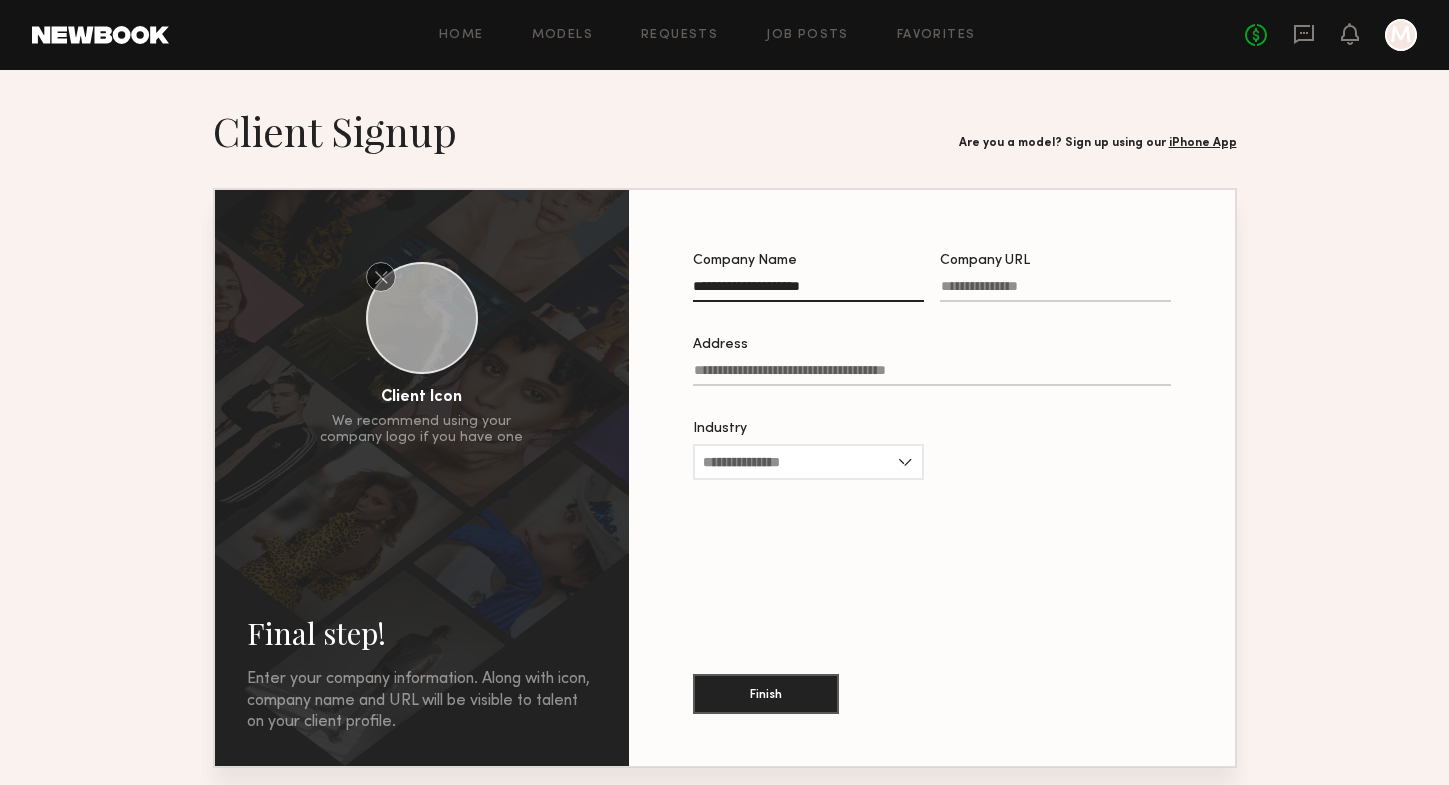 type on "**********" 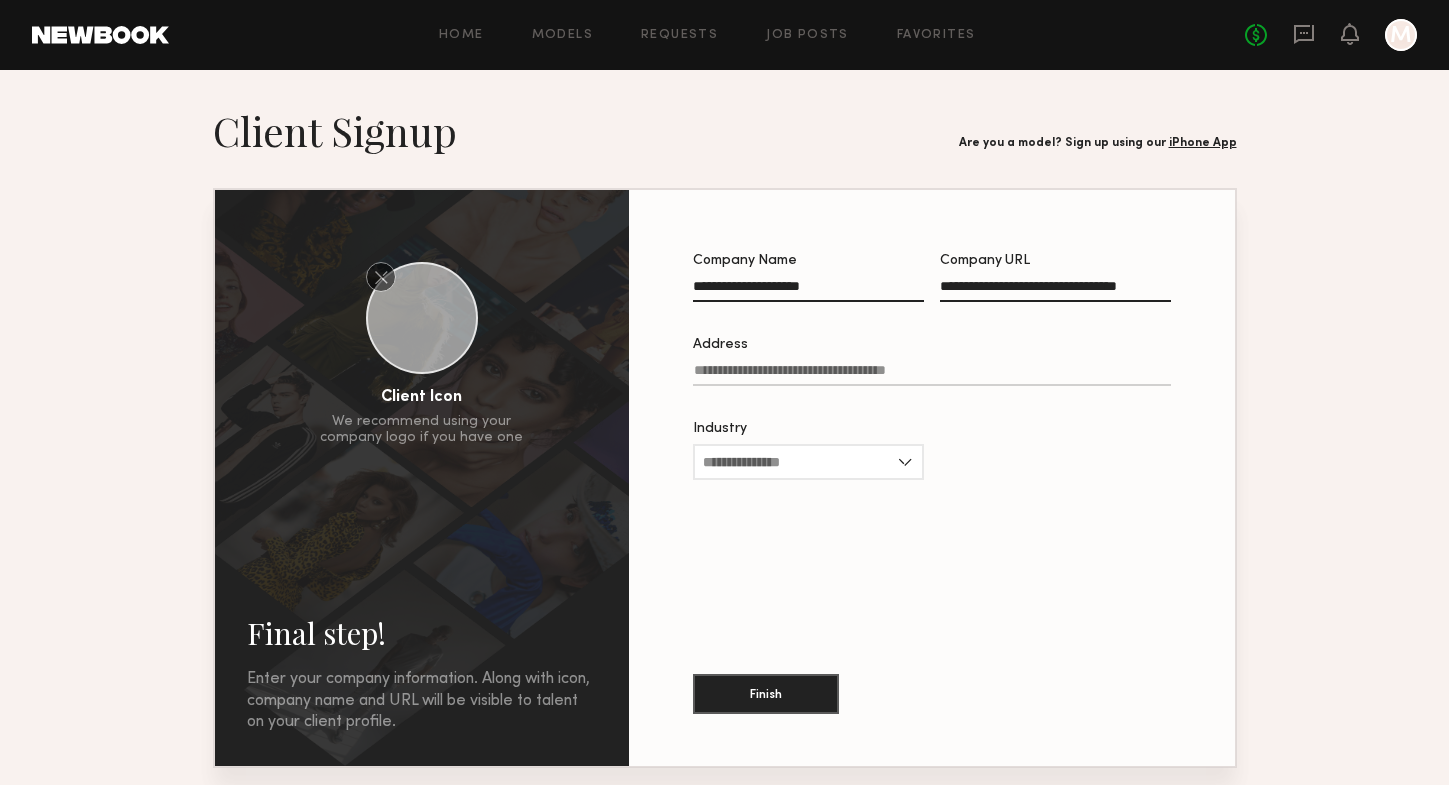 type on "**********" 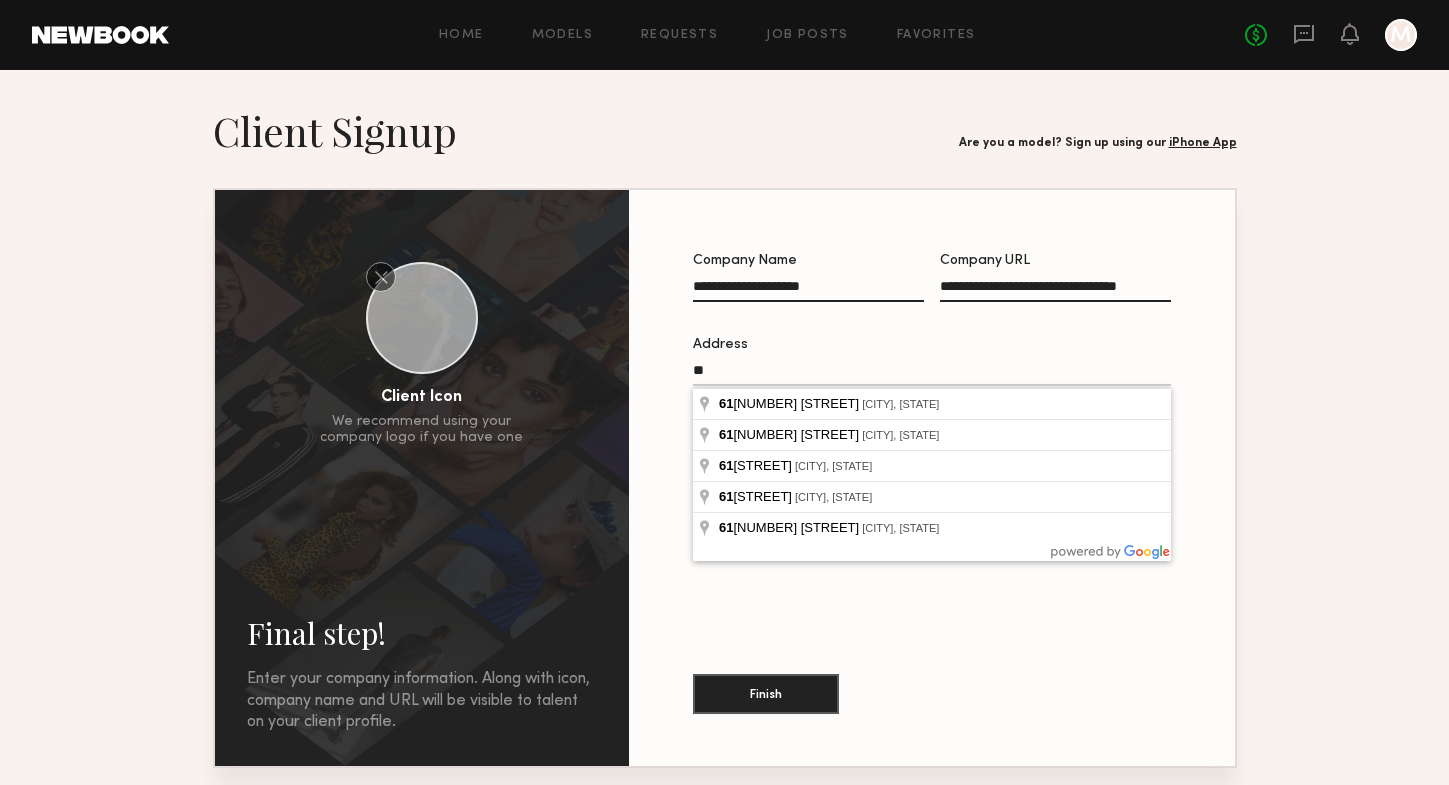 type on "*" 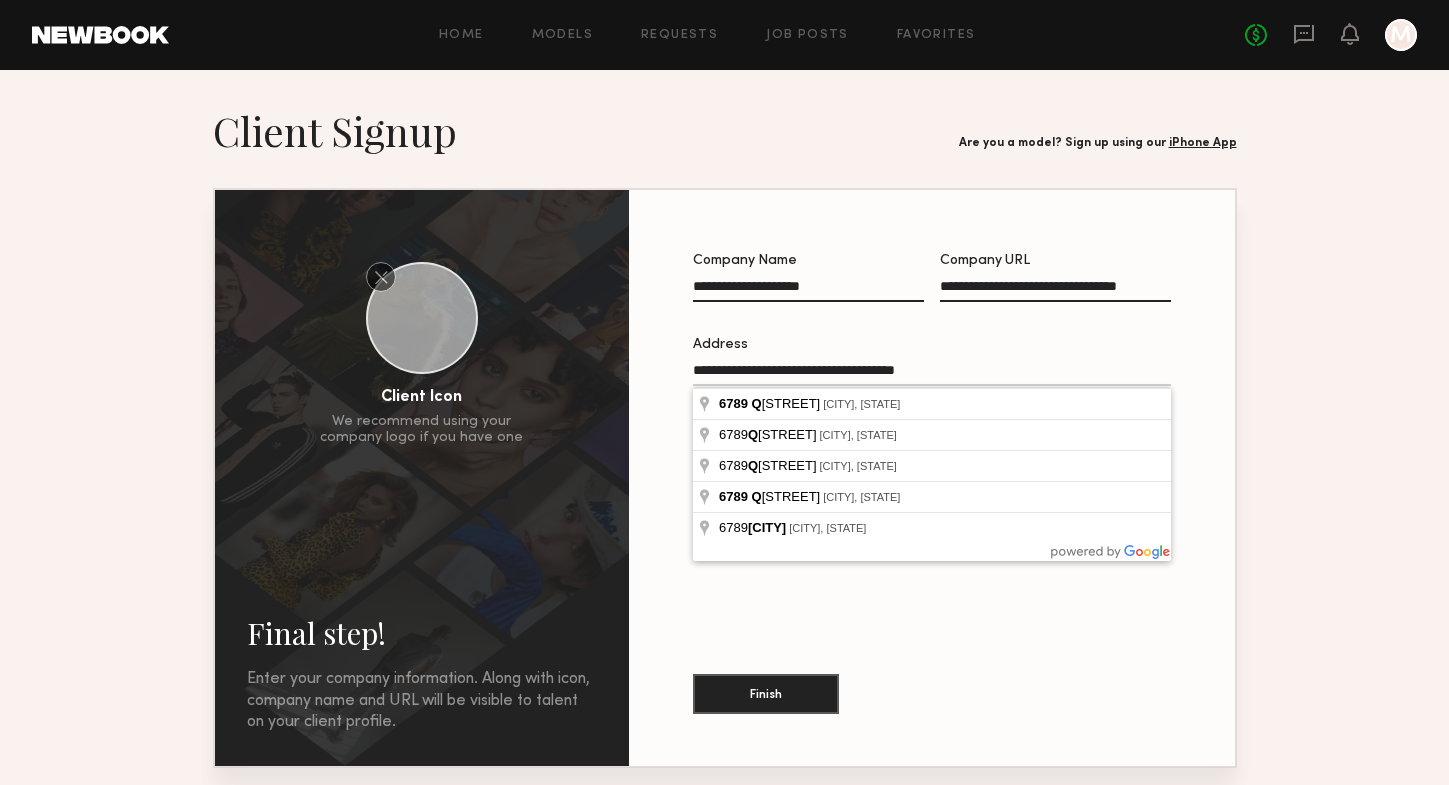 type on "**********" 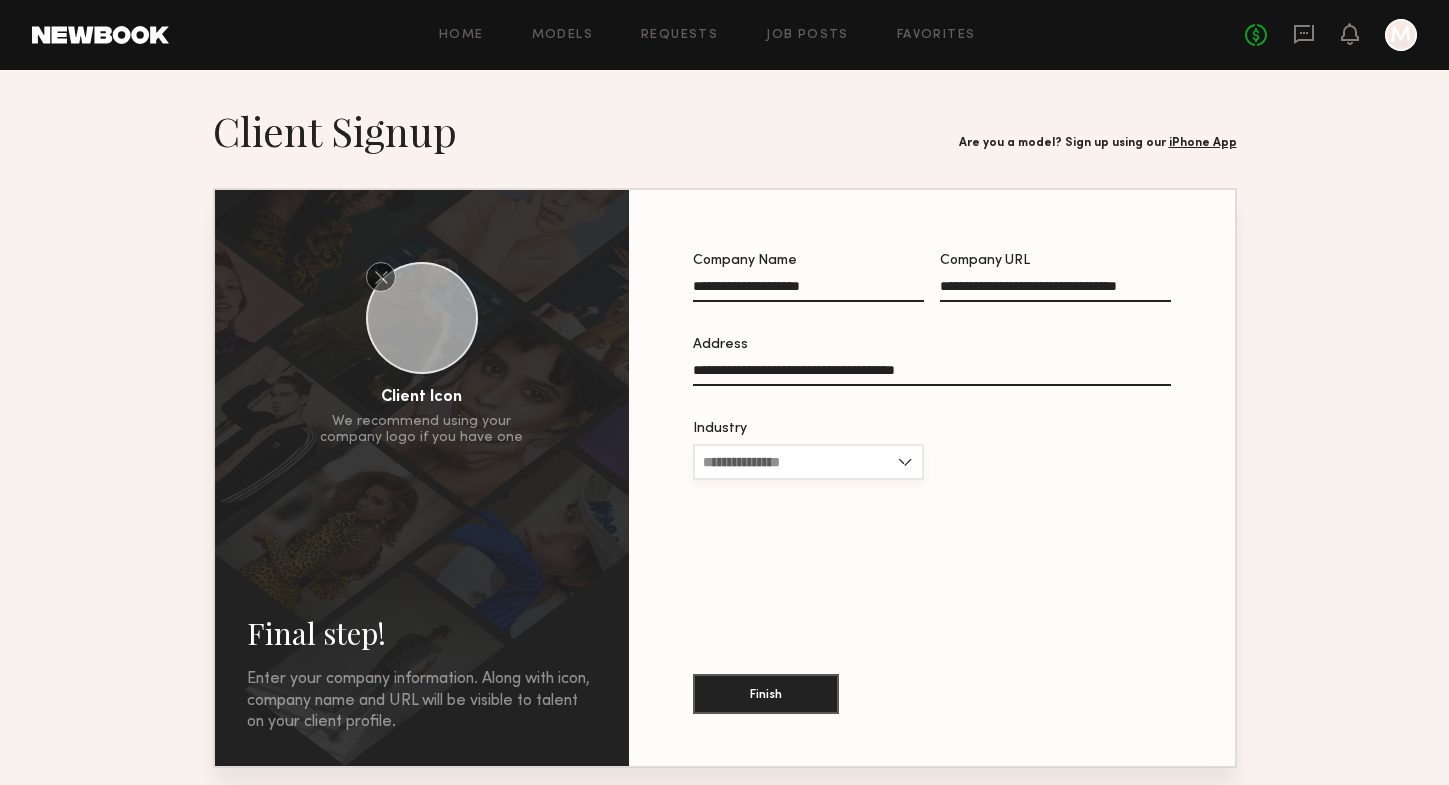 click on "Industry" at bounding box center (808, 462) 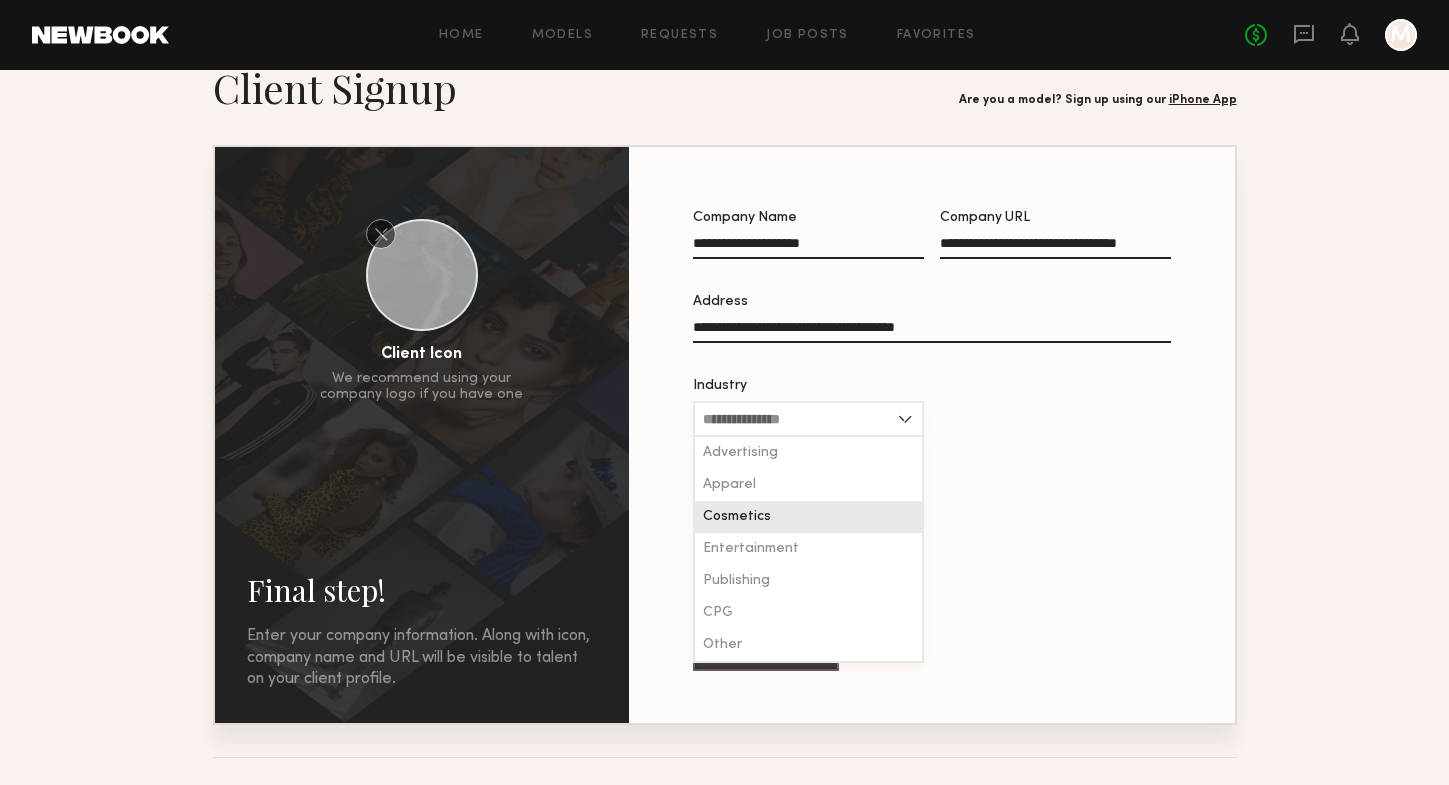 scroll, scrollTop: 60, scrollLeft: 0, axis: vertical 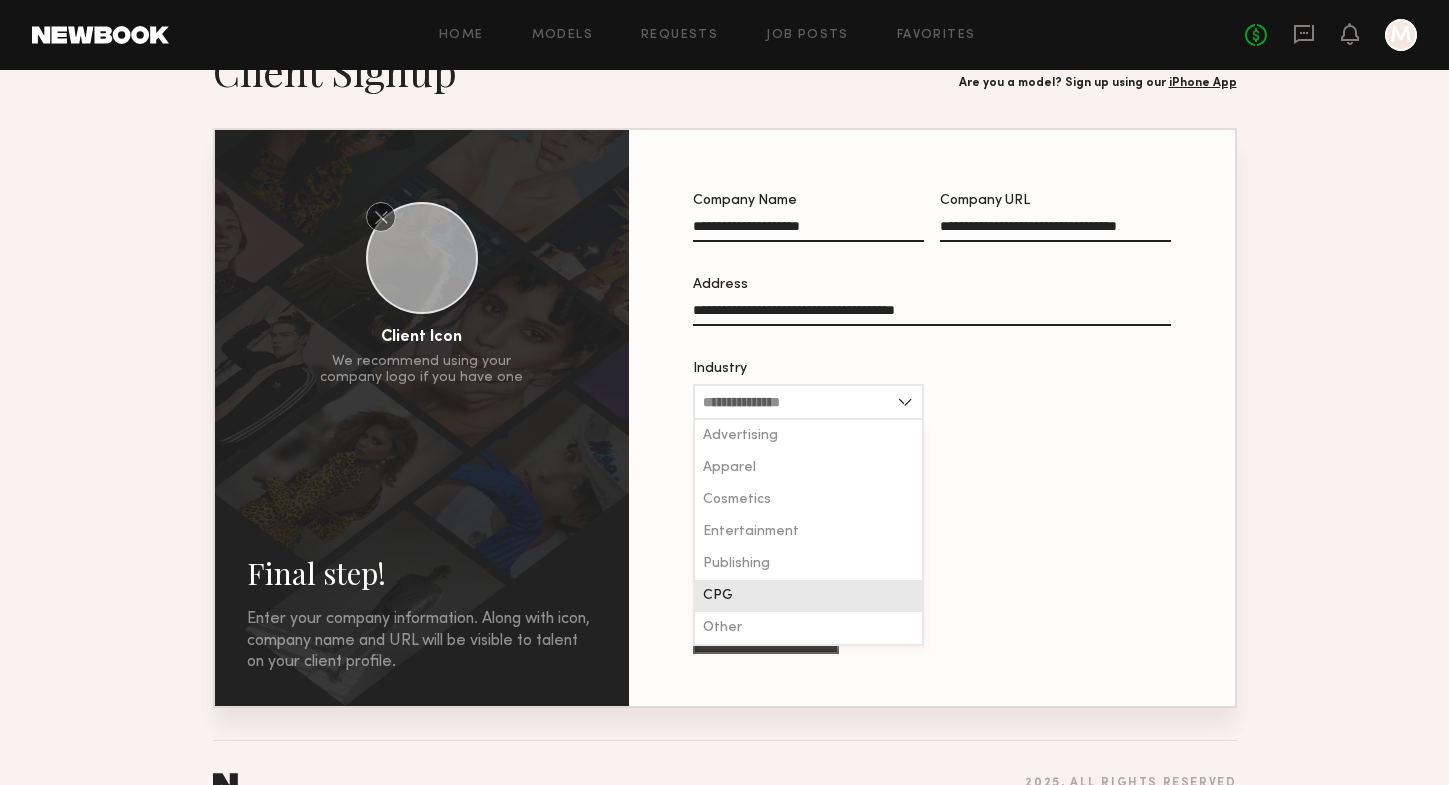 click on "CPG" 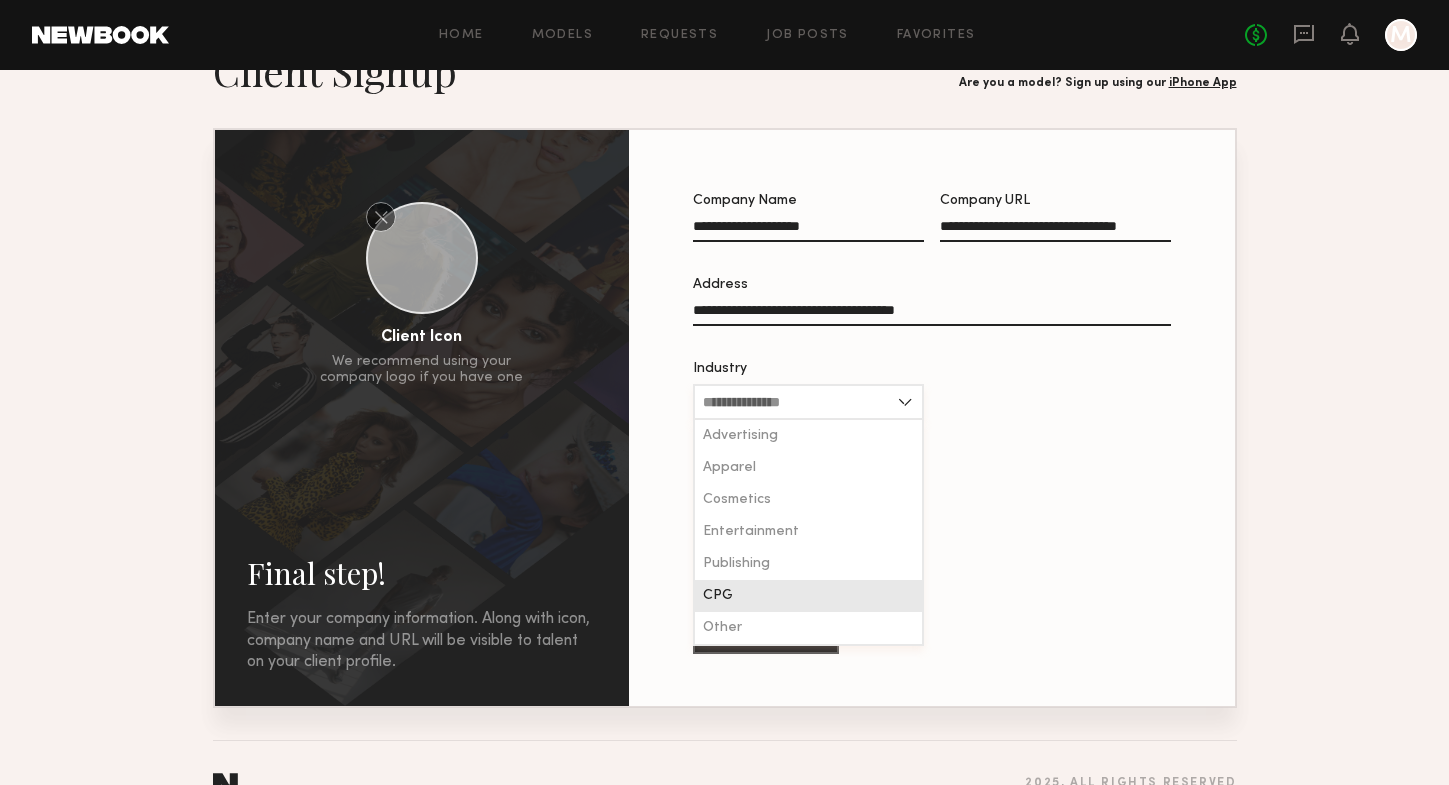 type on "***" 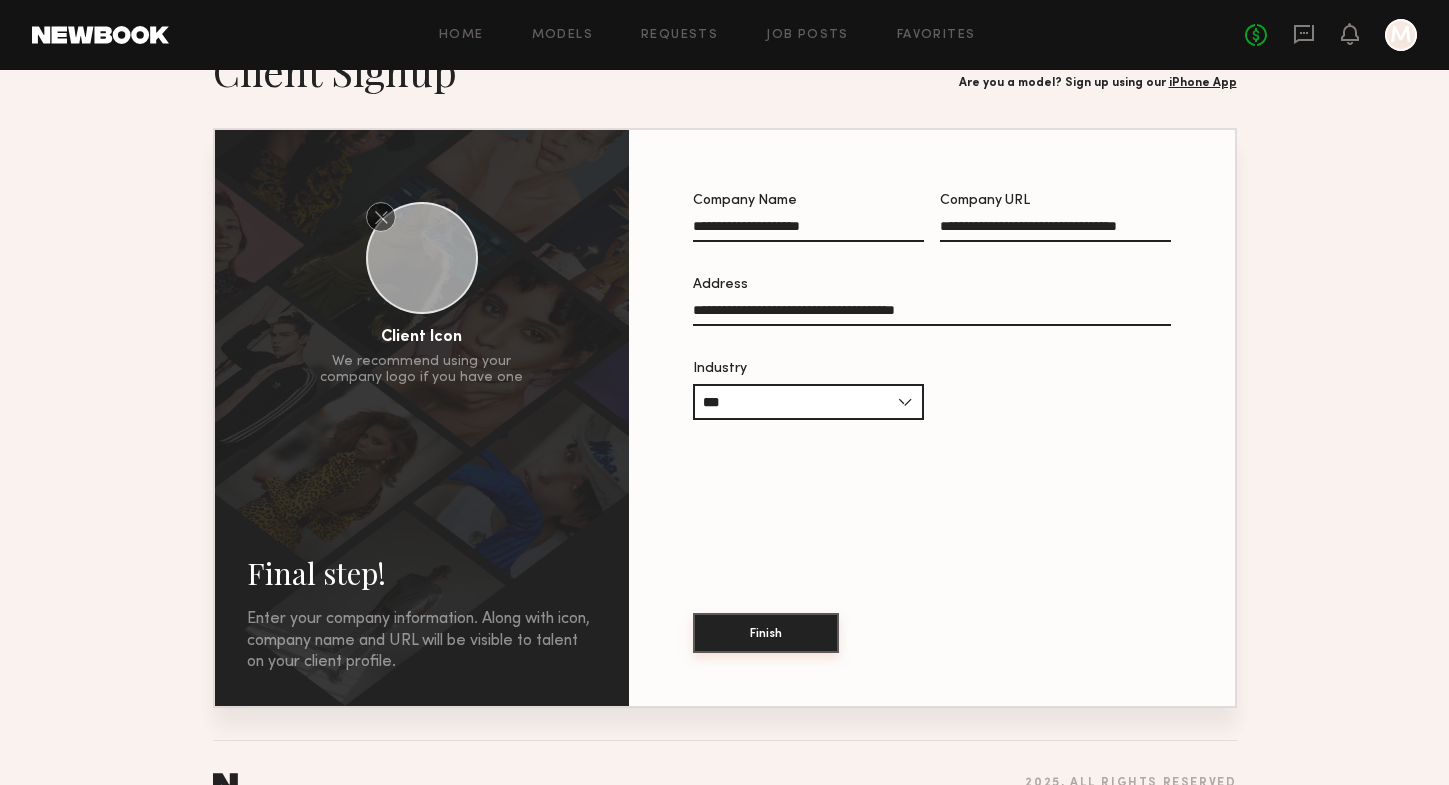 click on "Finish" 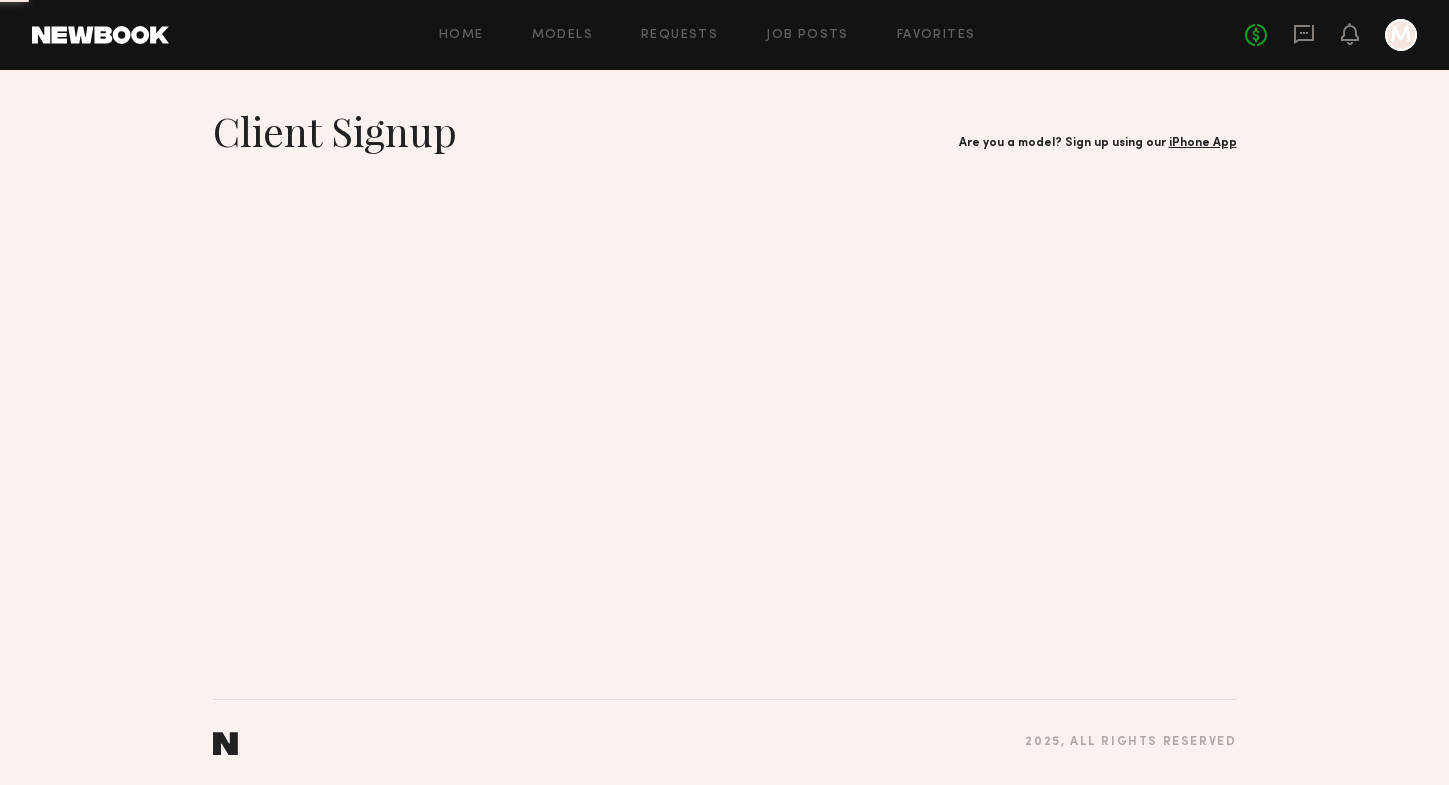 scroll, scrollTop: 0, scrollLeft: 0, axis: both 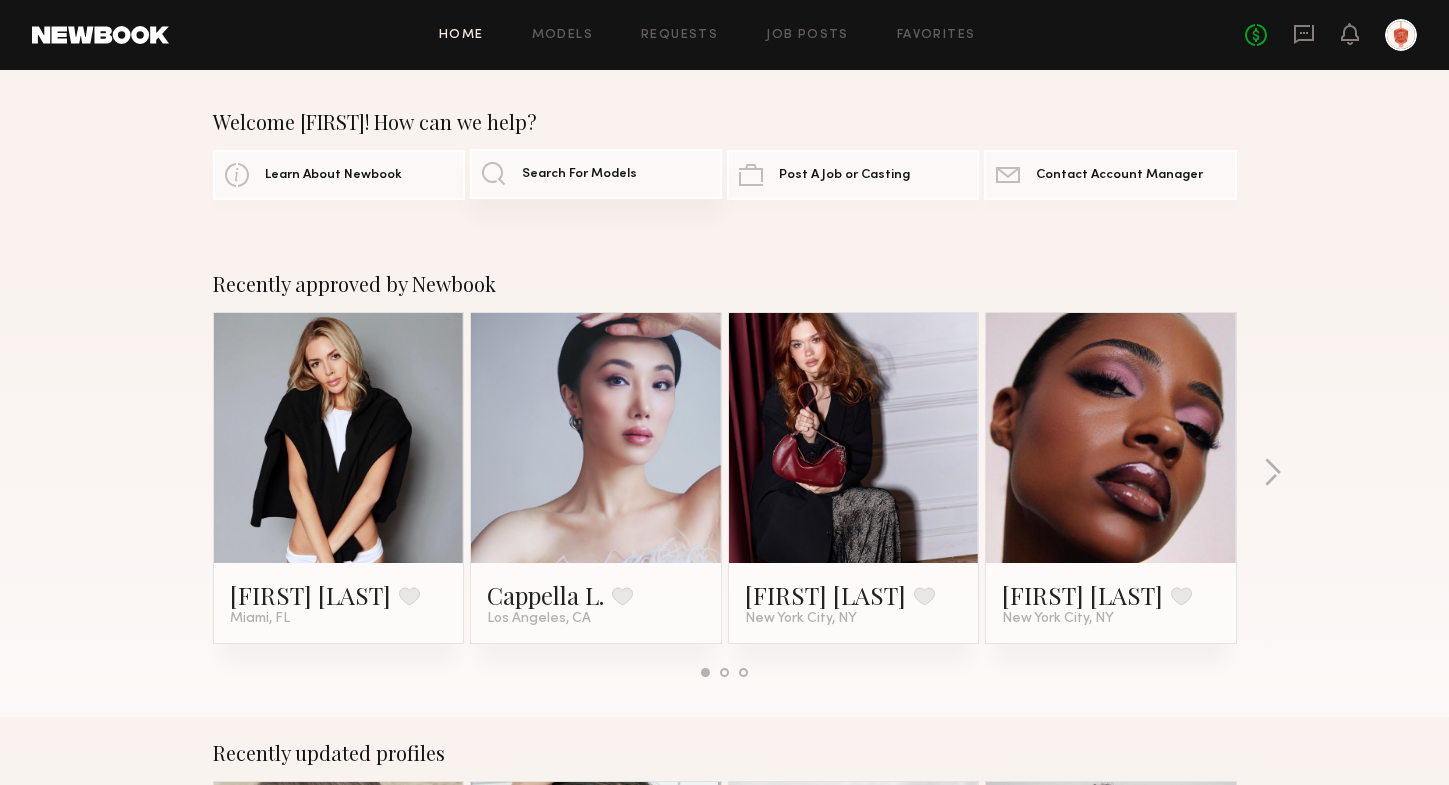 click on "Search For Models" 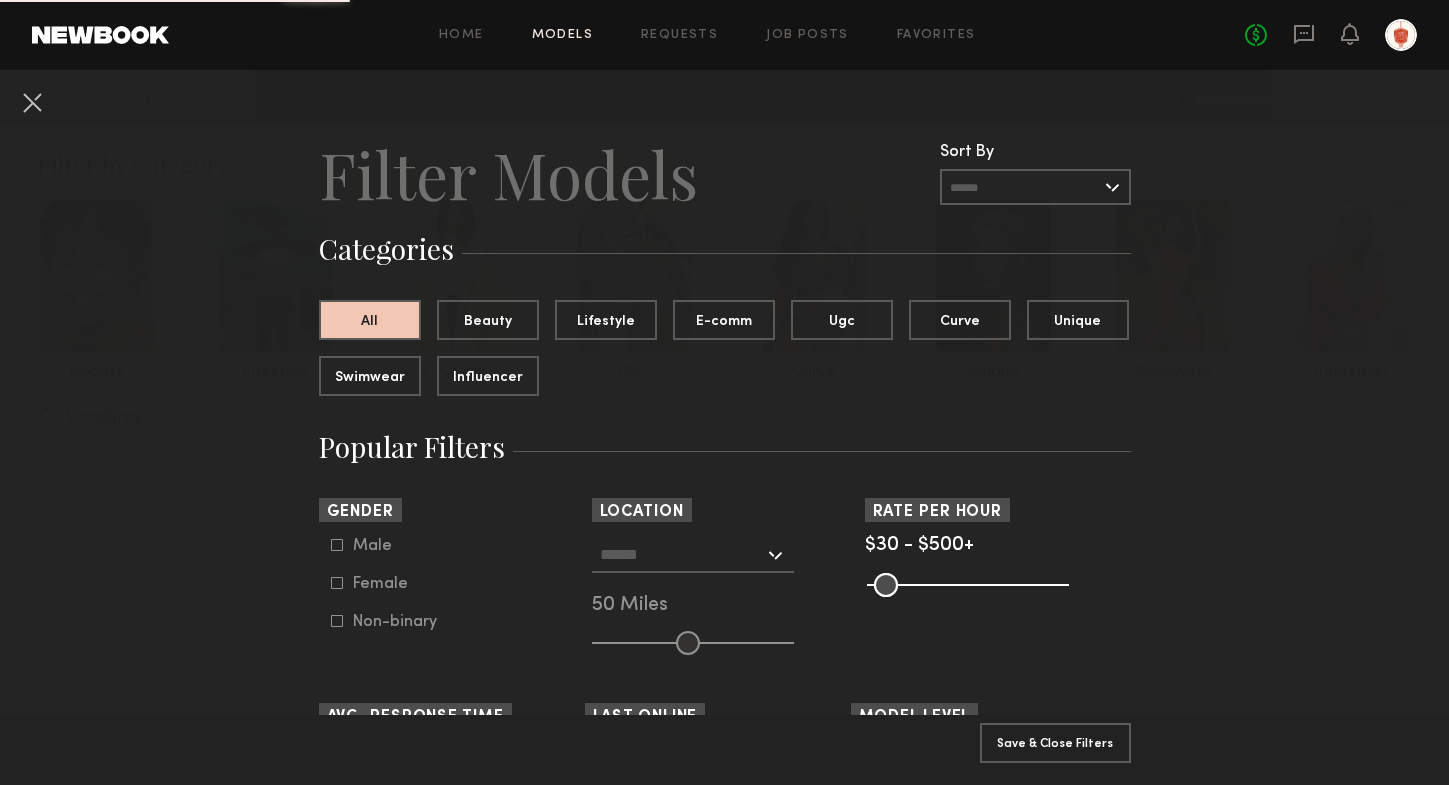scroll, scrollTop: 126, scrollLeft: 0, axis: vertical 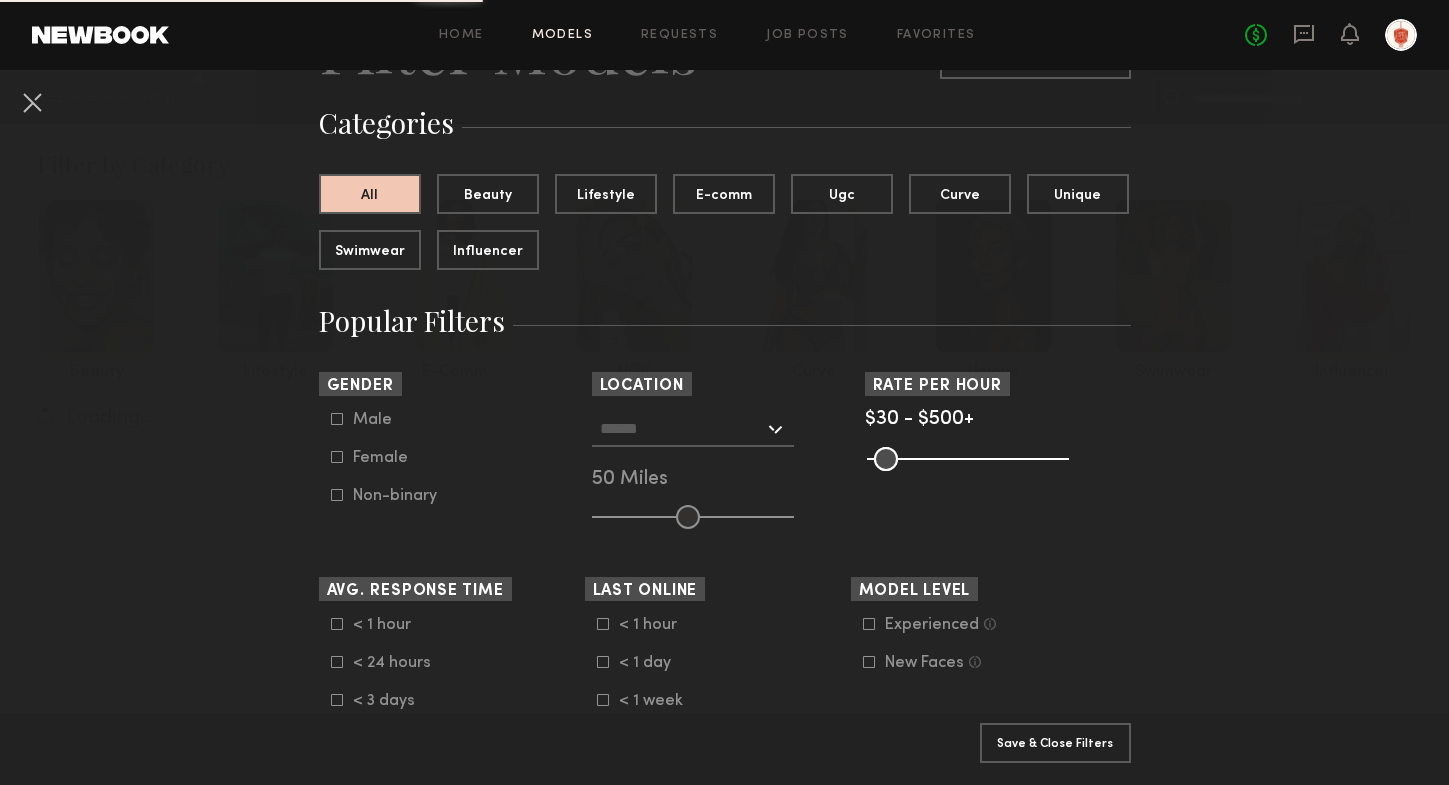 click on "Male" 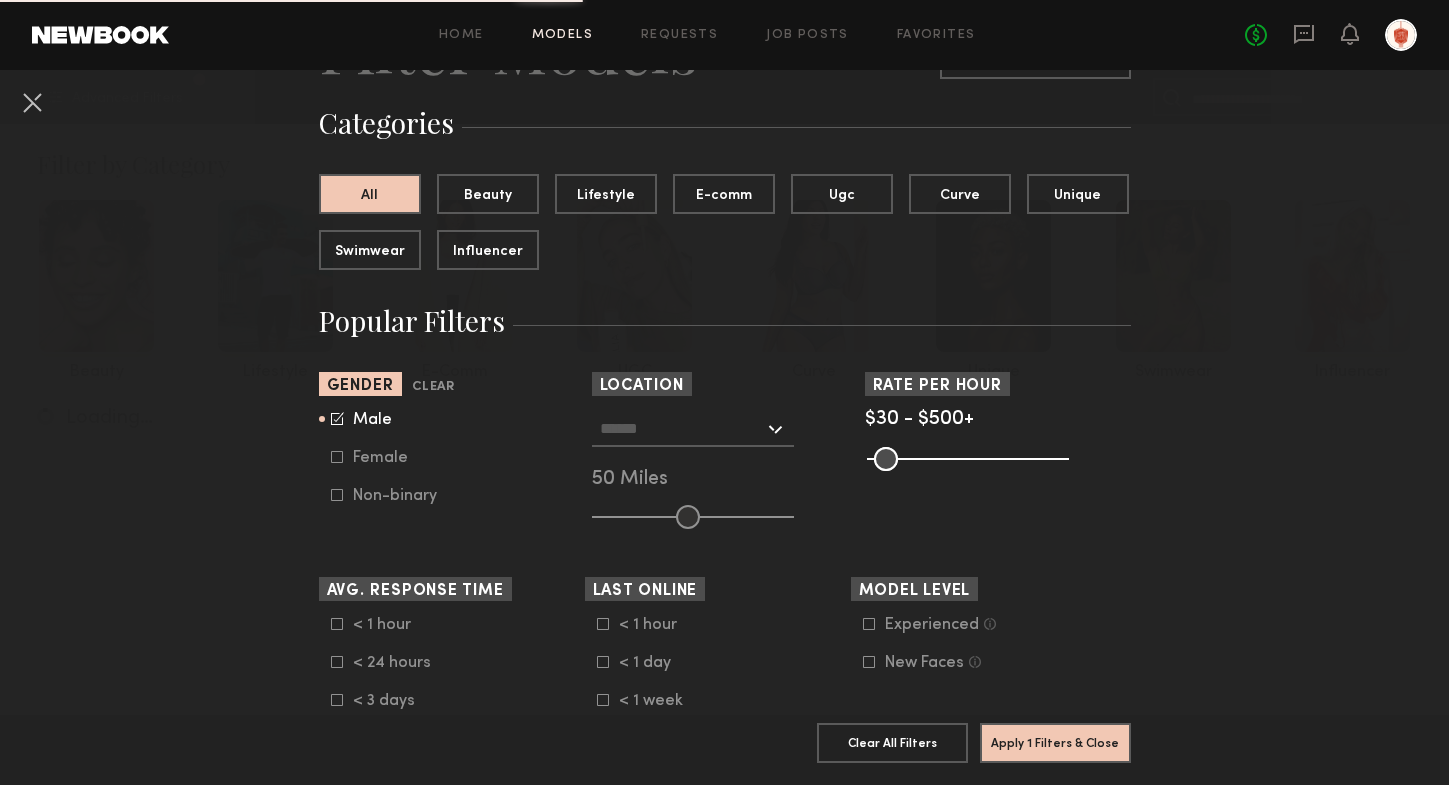 click on "Female" 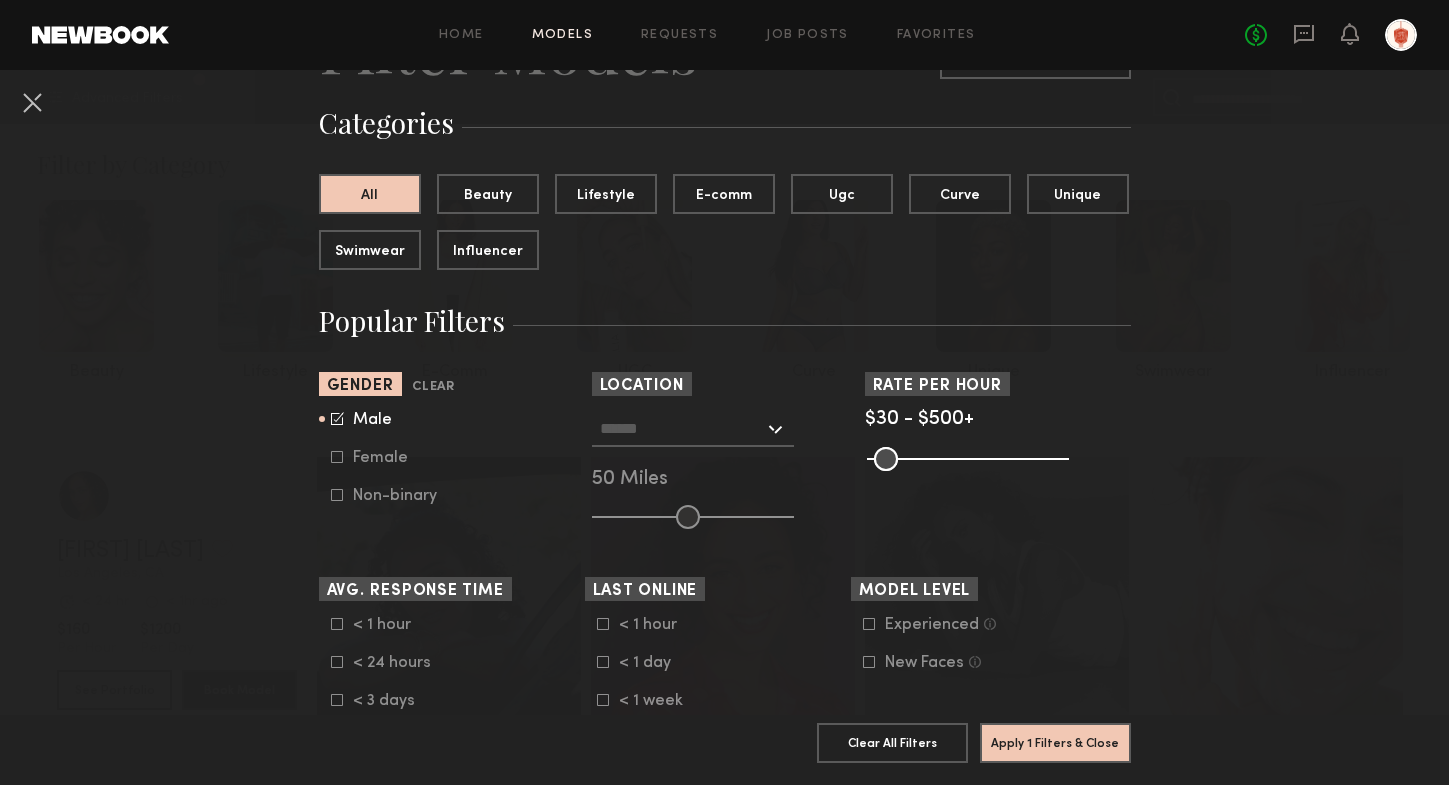 click 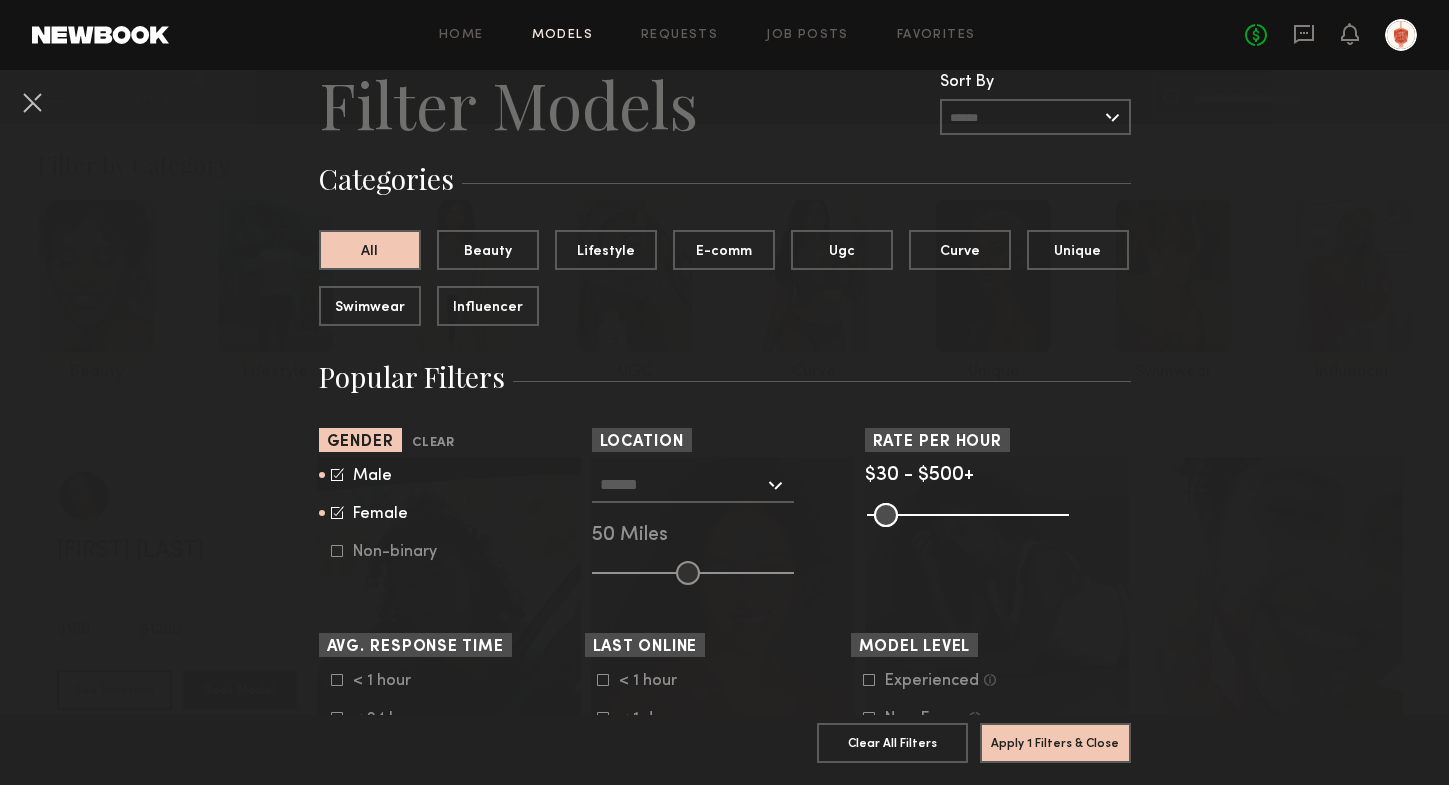 scroll, scrollTop: 42, scrollLeft: 0, axis: vertical 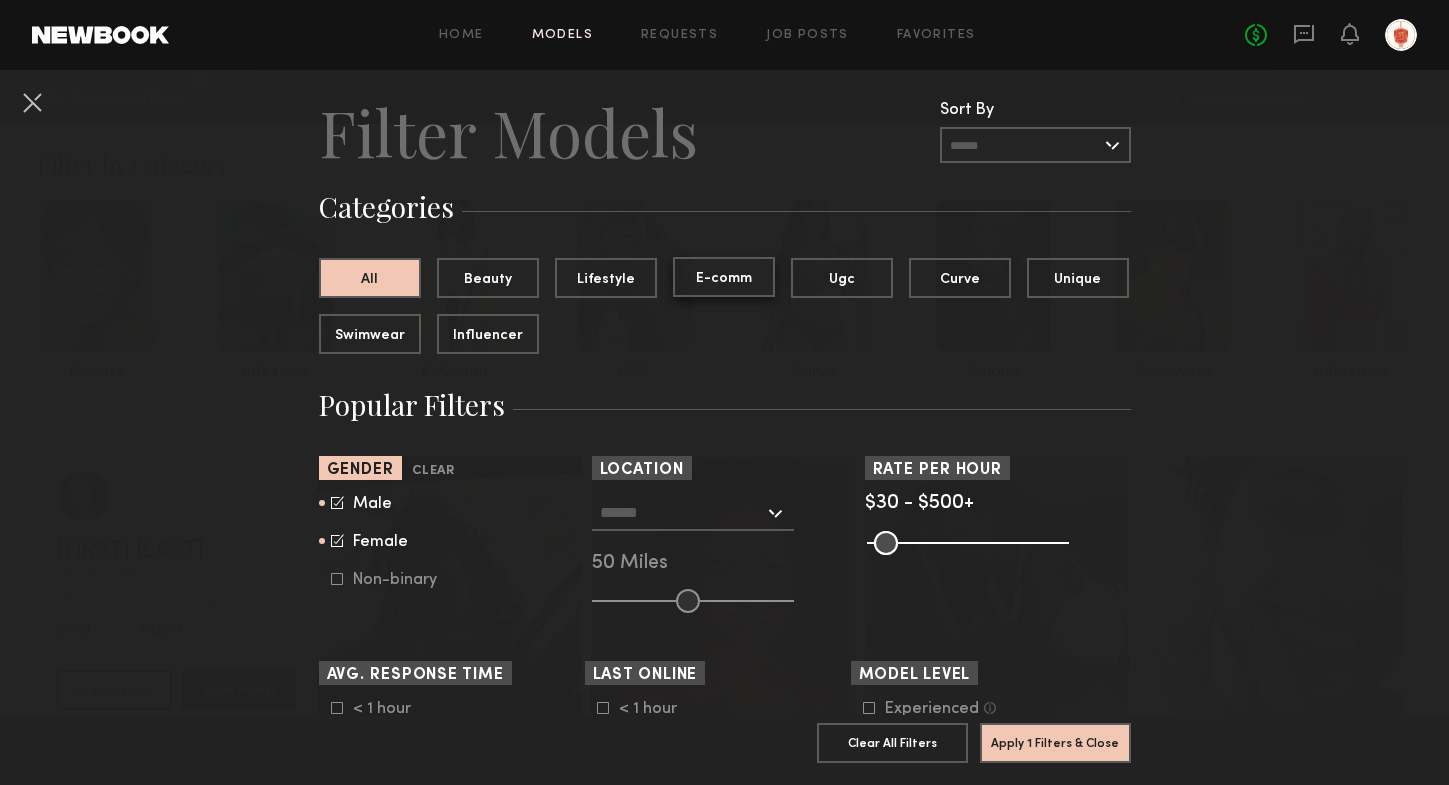click on "E-comm" 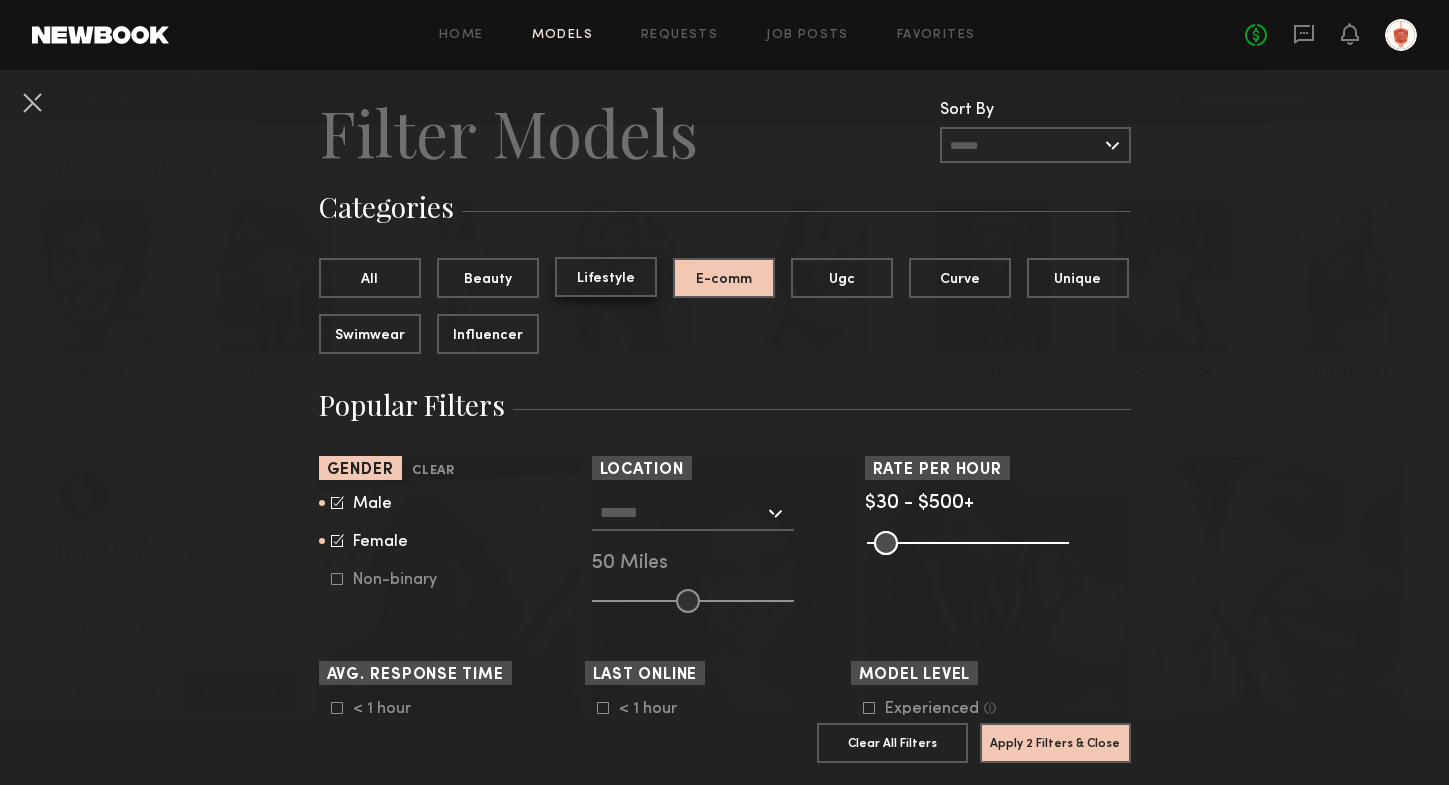 click on "Lifestyle" 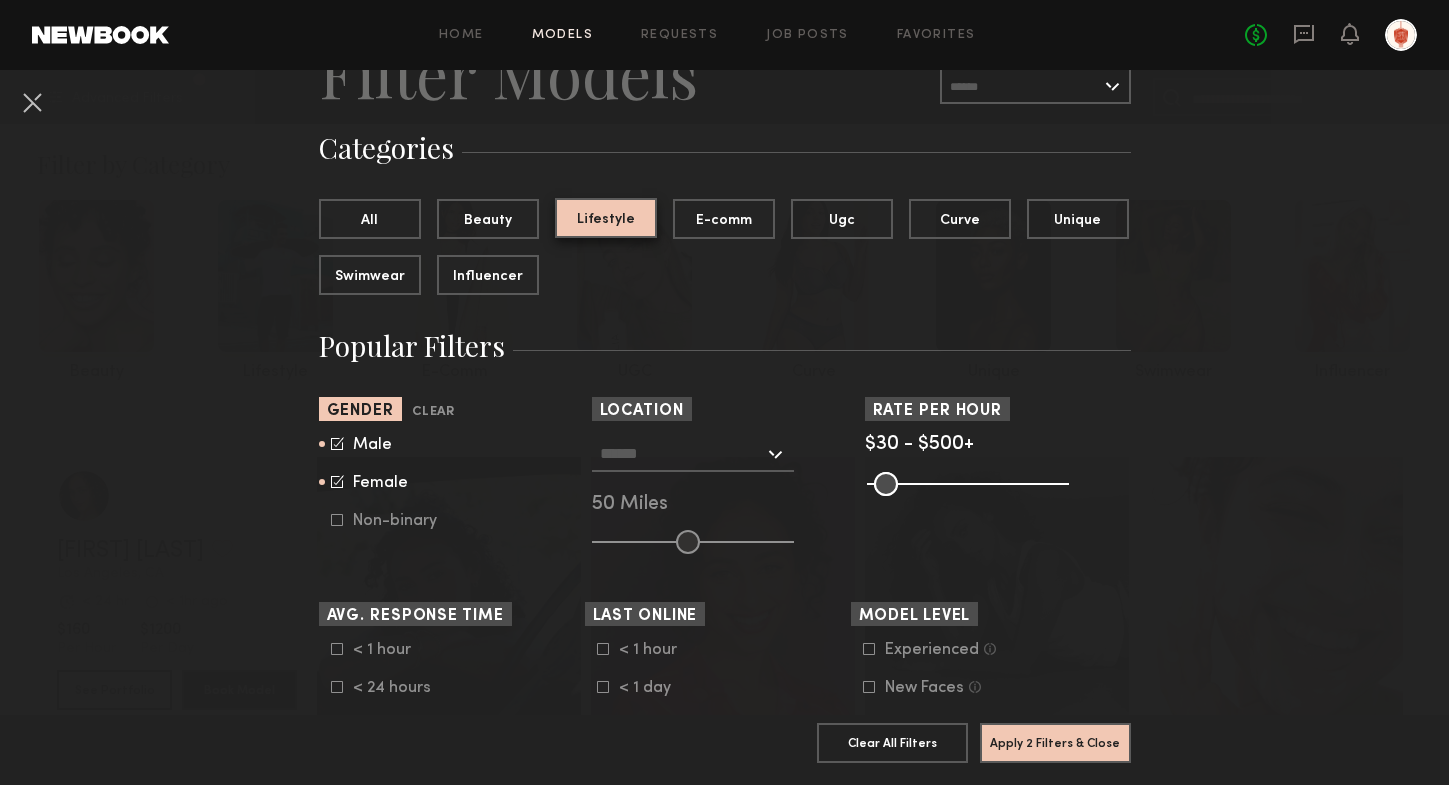 scroll, scrollTop: 166, scrollLeft: 0, axis: vertical 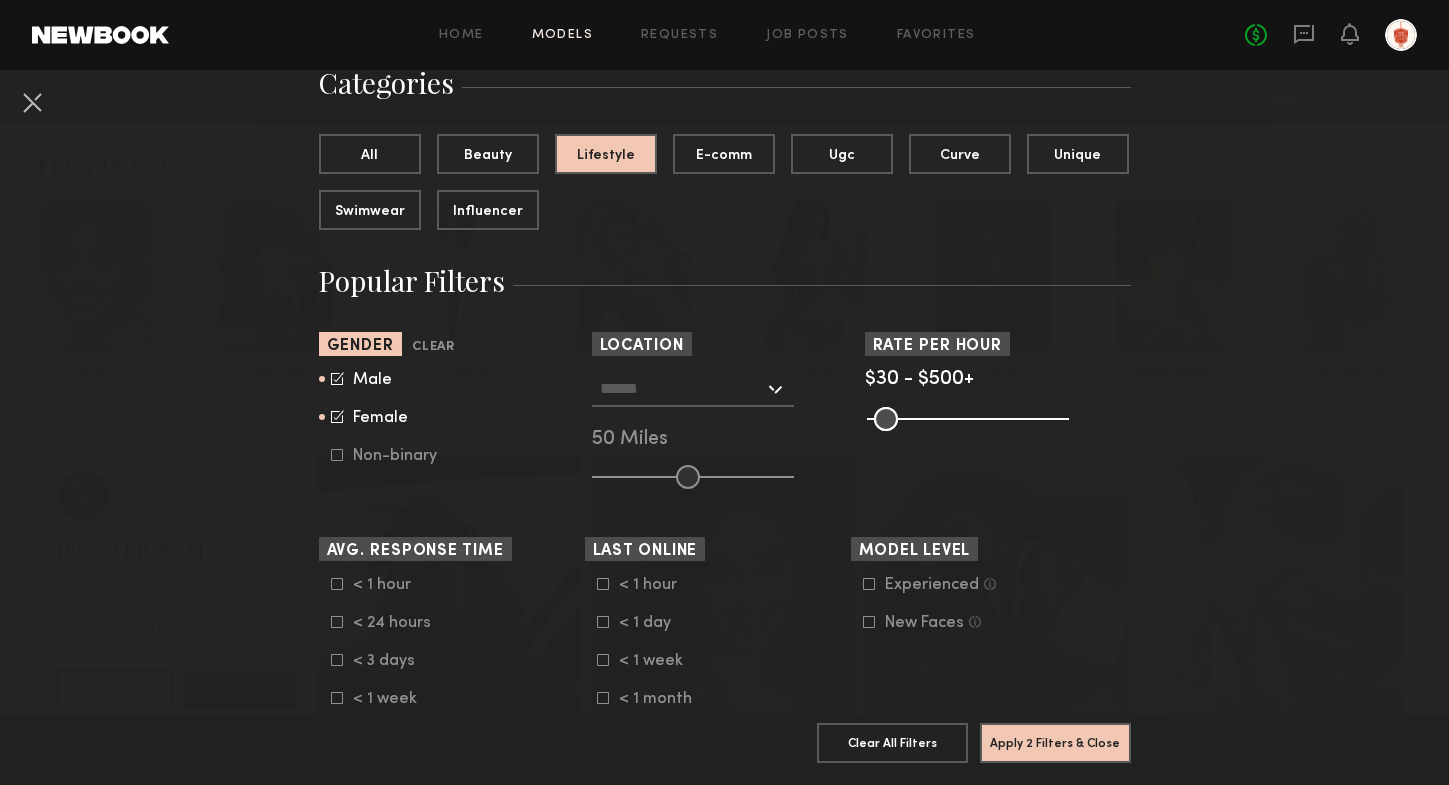 click 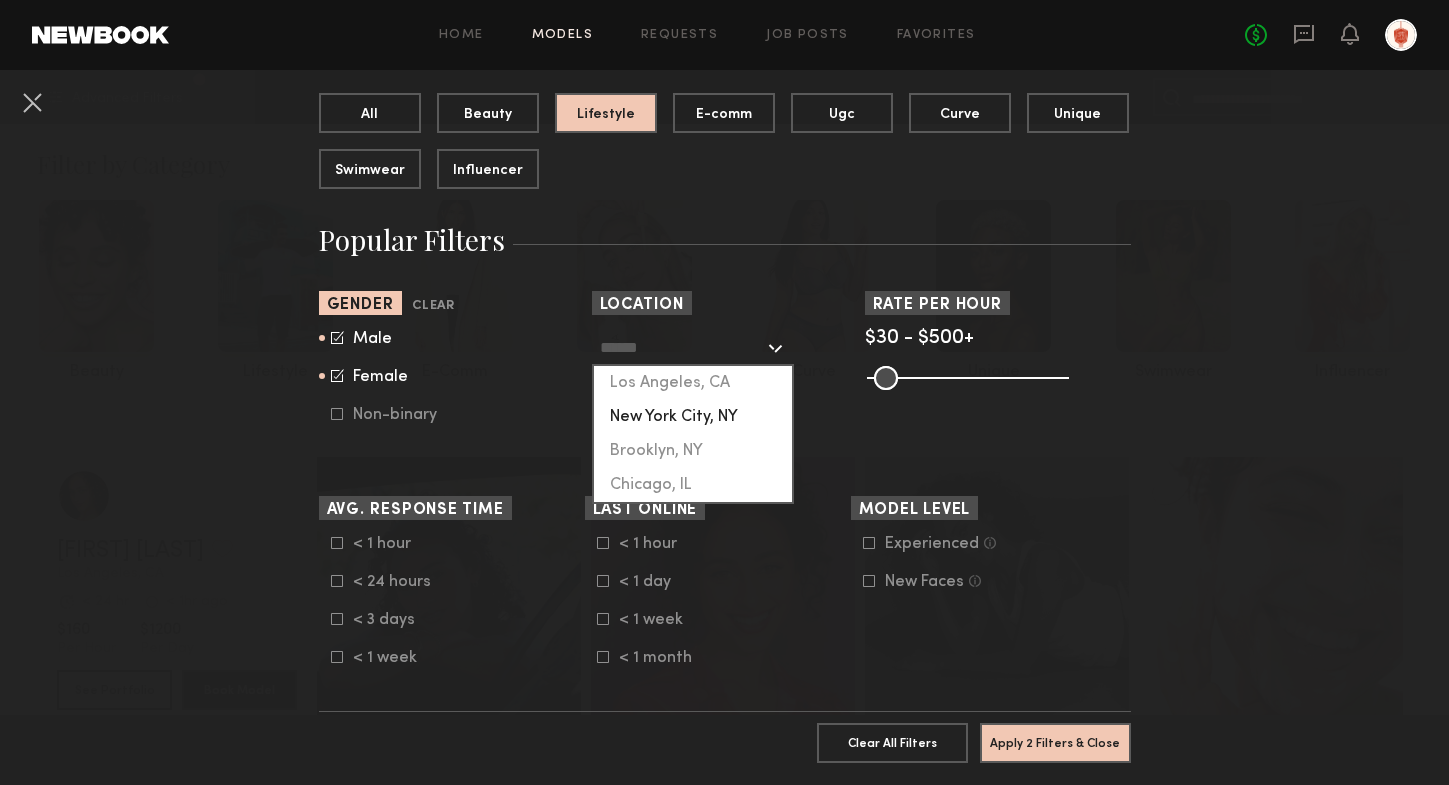 scroll, scrollTop: 208, scrollLeft: 0, axis: vertical 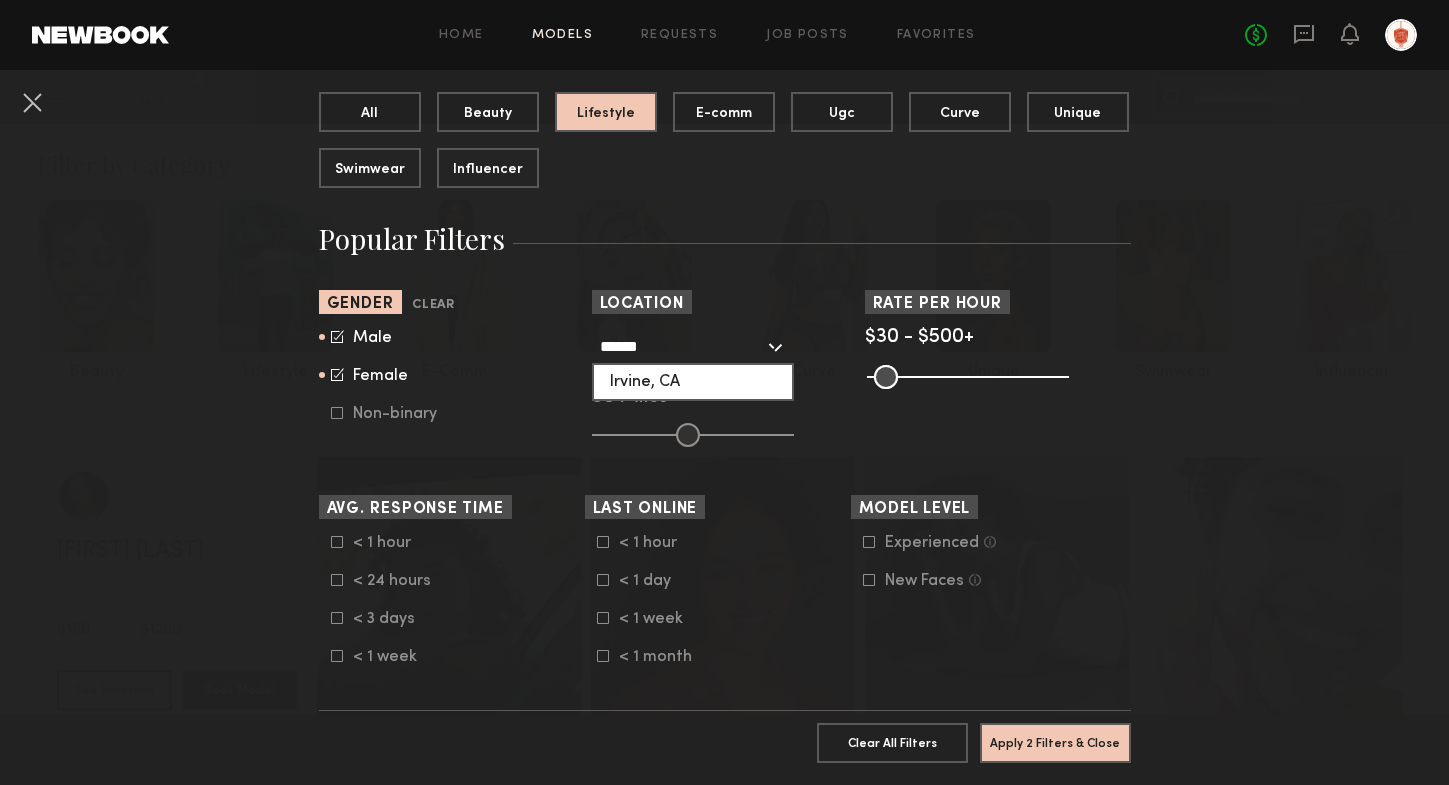 click on "Irvine, CA" 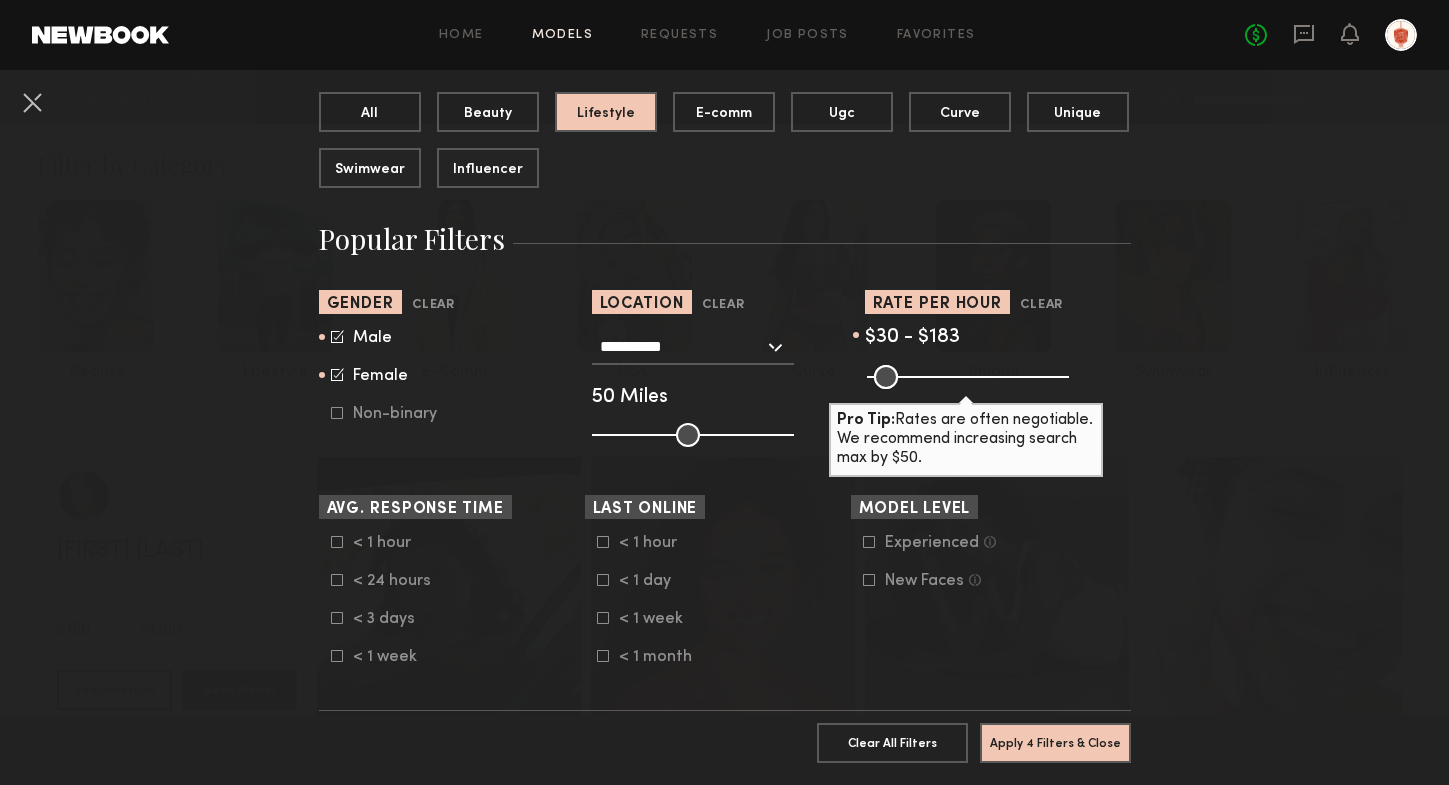 drag, startPoint x: 1054, startPoint y: 374, endPoint x: 936, endPoint y: 375, distance: 118.004234 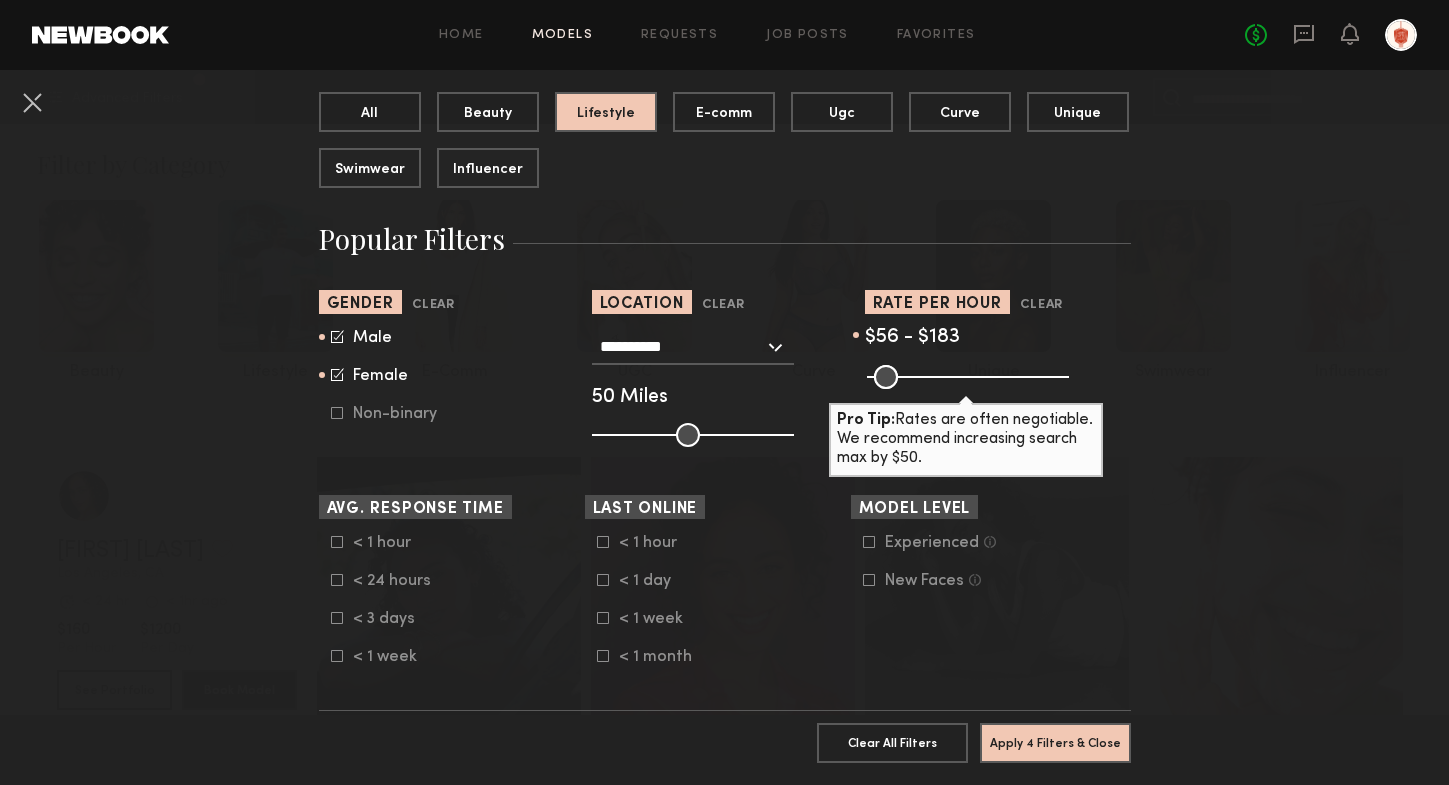 drag, startPoint x: 876, startPoint y: 382, endPoint x: 888, endPoint y: 387, distance: 13 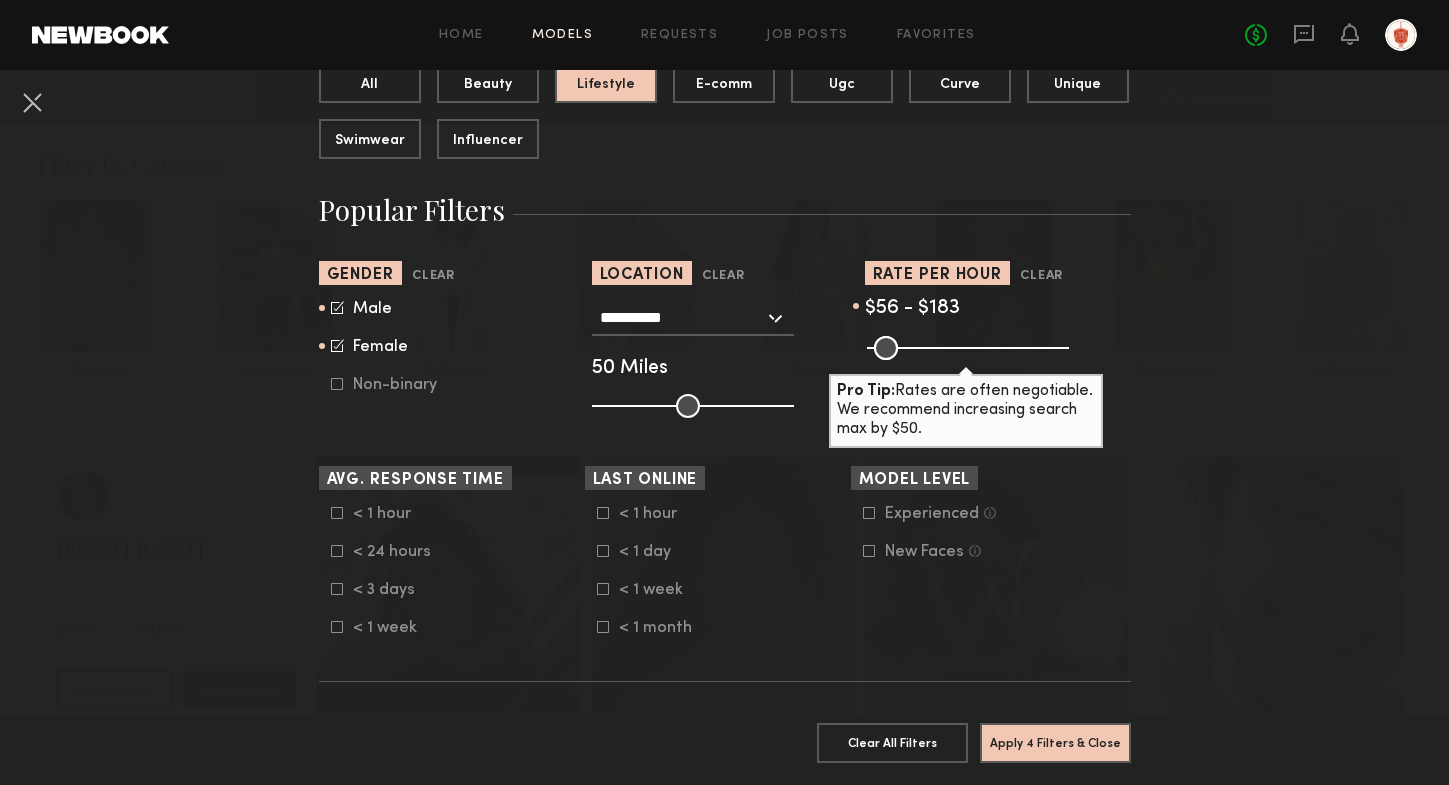 scroll, scrollTop: 250, scrollLeft: 0, axis: vertical 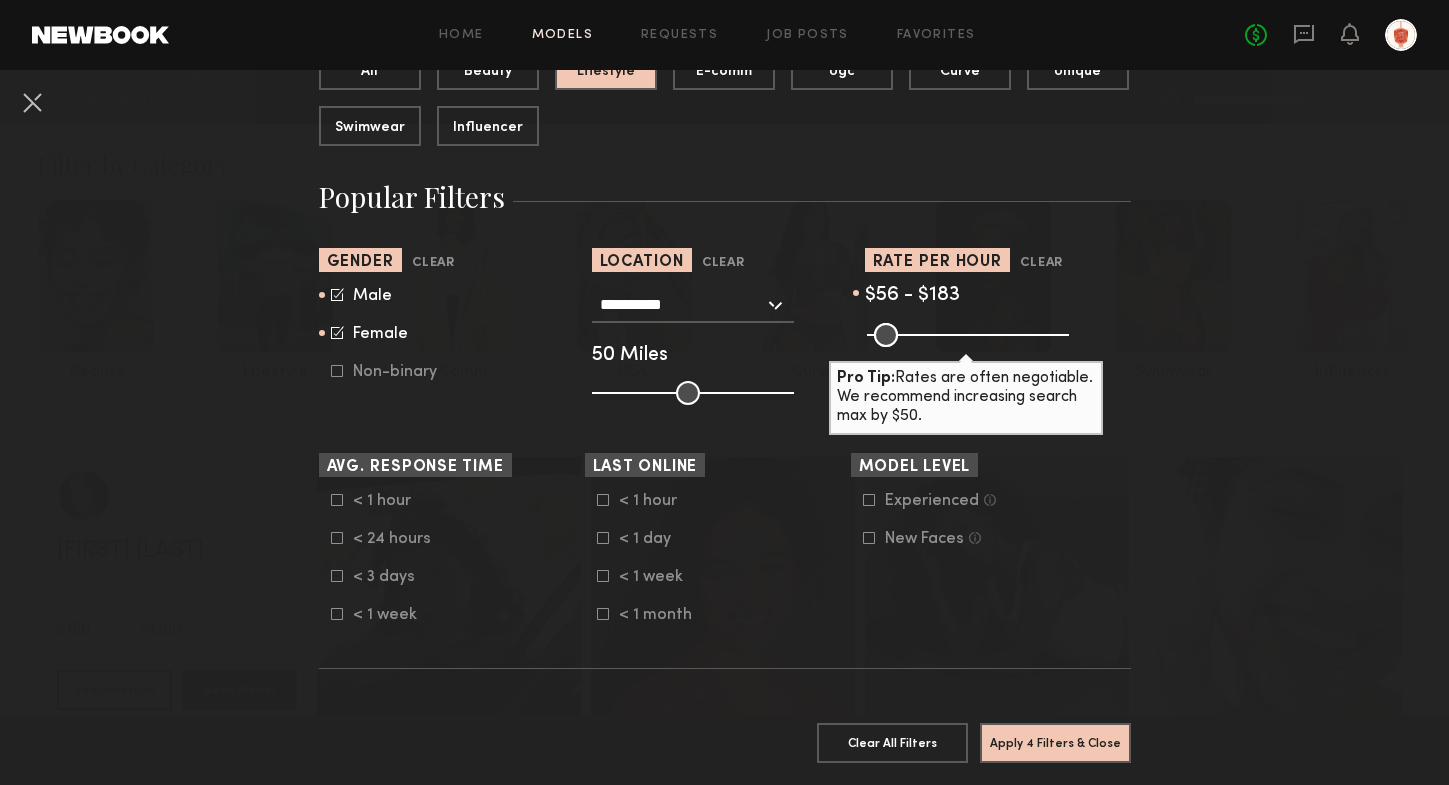 click on "< 24 hours" 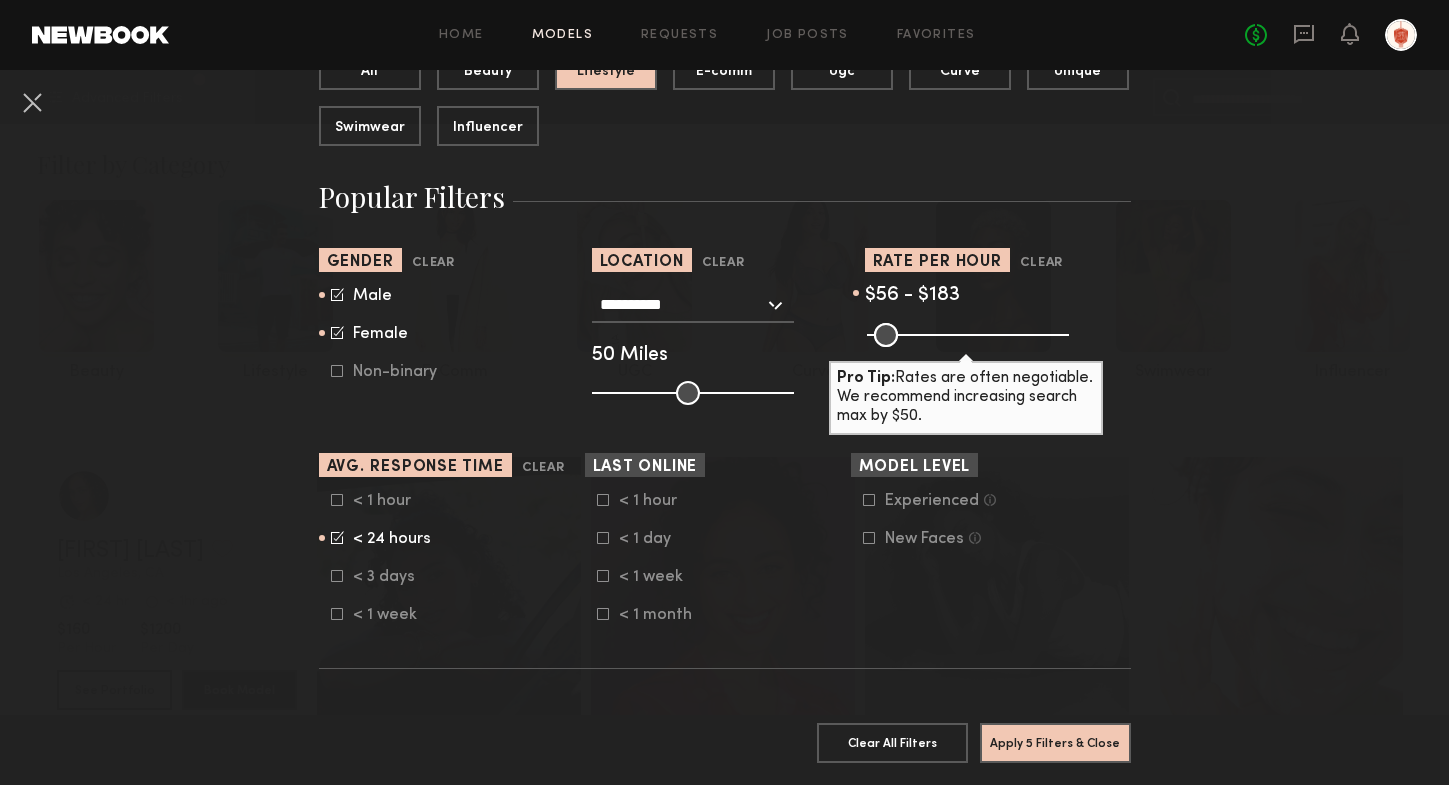 click on "< 1 week" 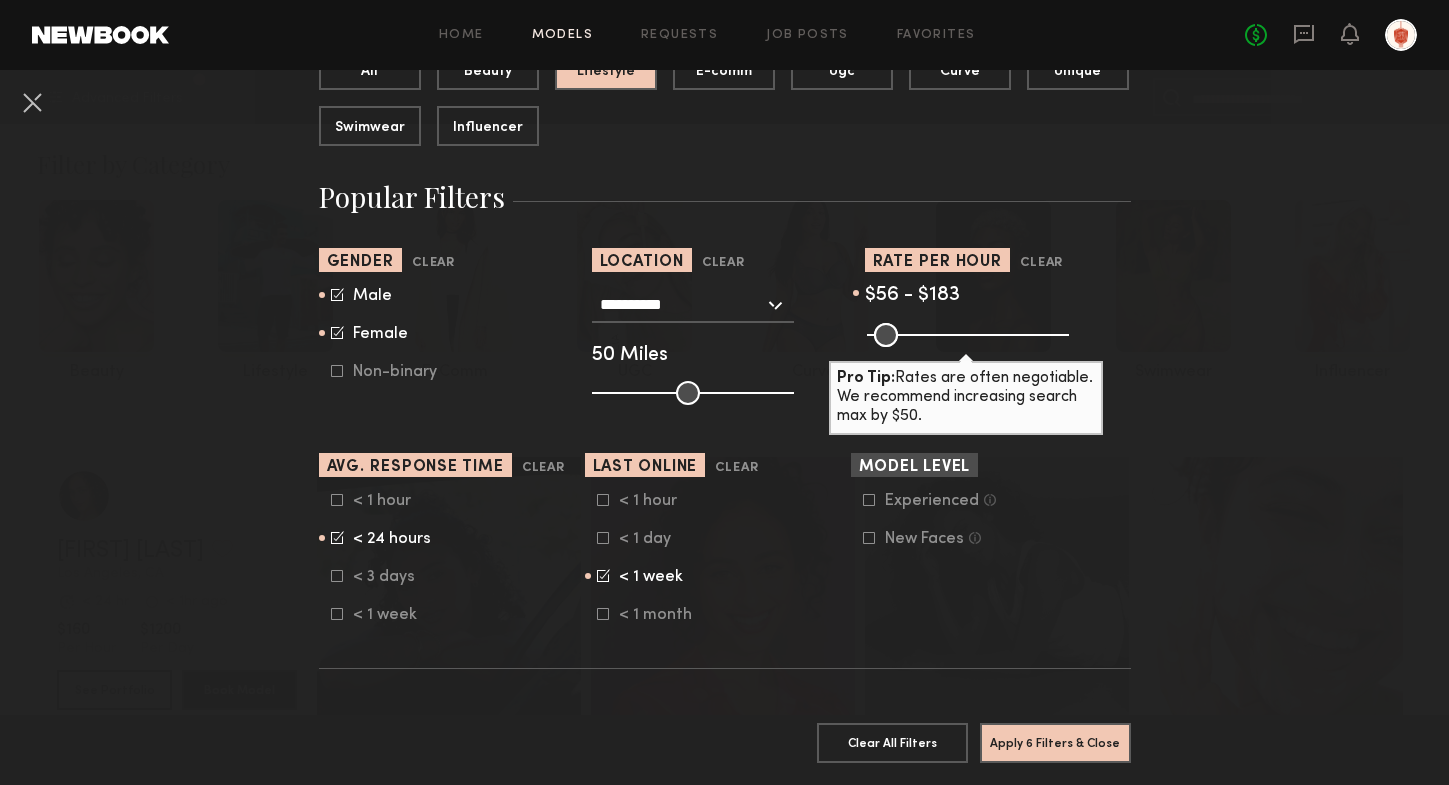 click 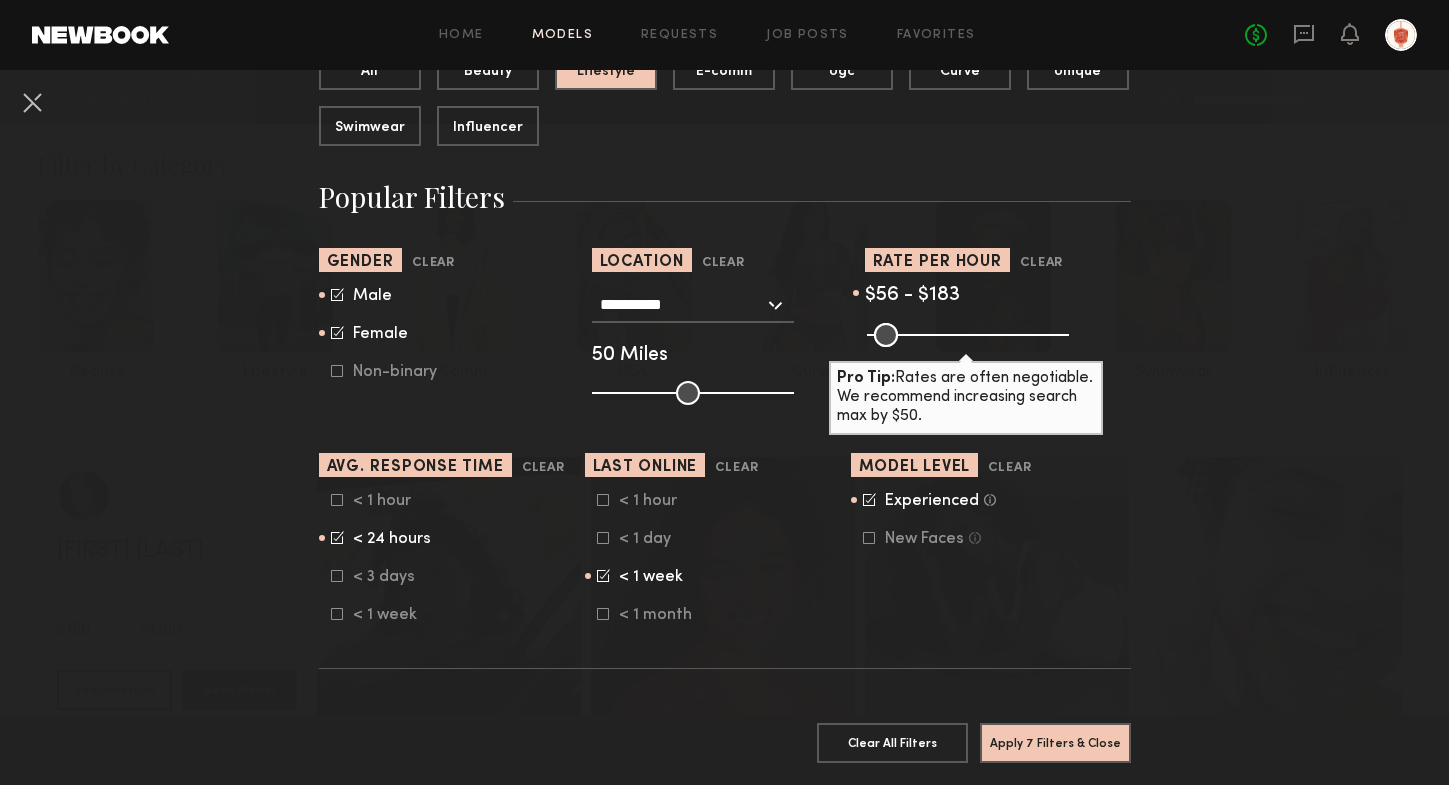 click 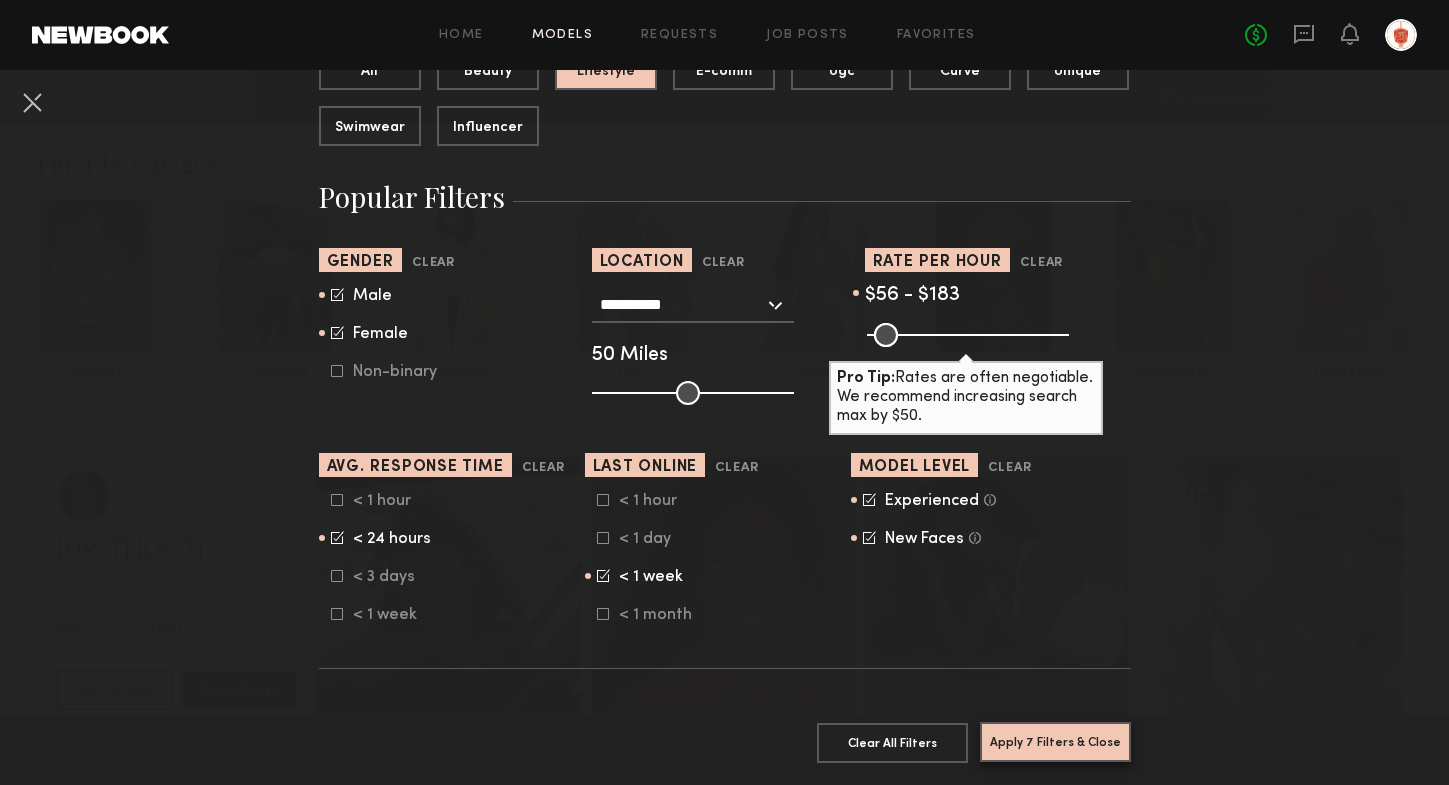click on "Apply 7 Filters & Close" 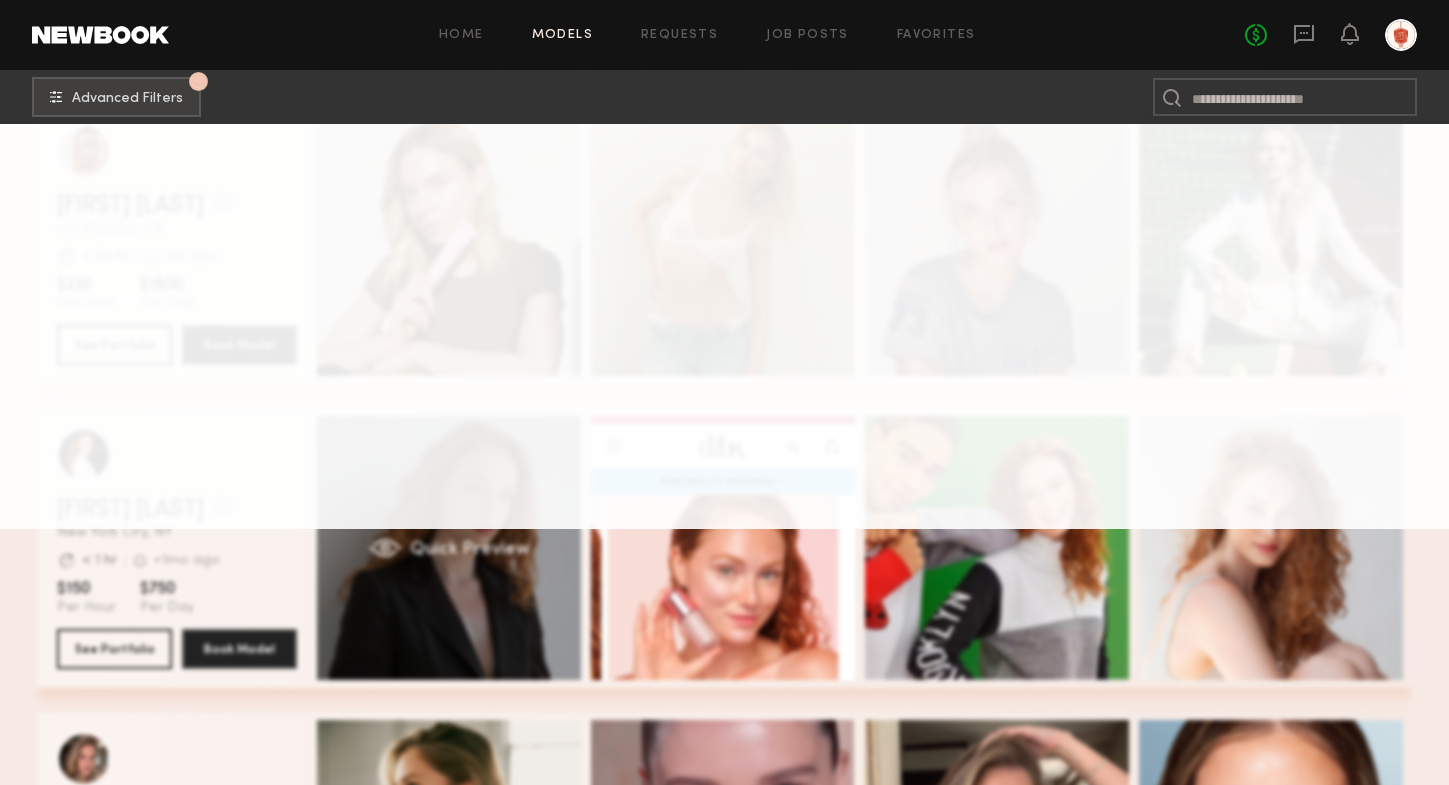 scroll, scrollTop: 728, scrollLeft: 0, axis: vertical 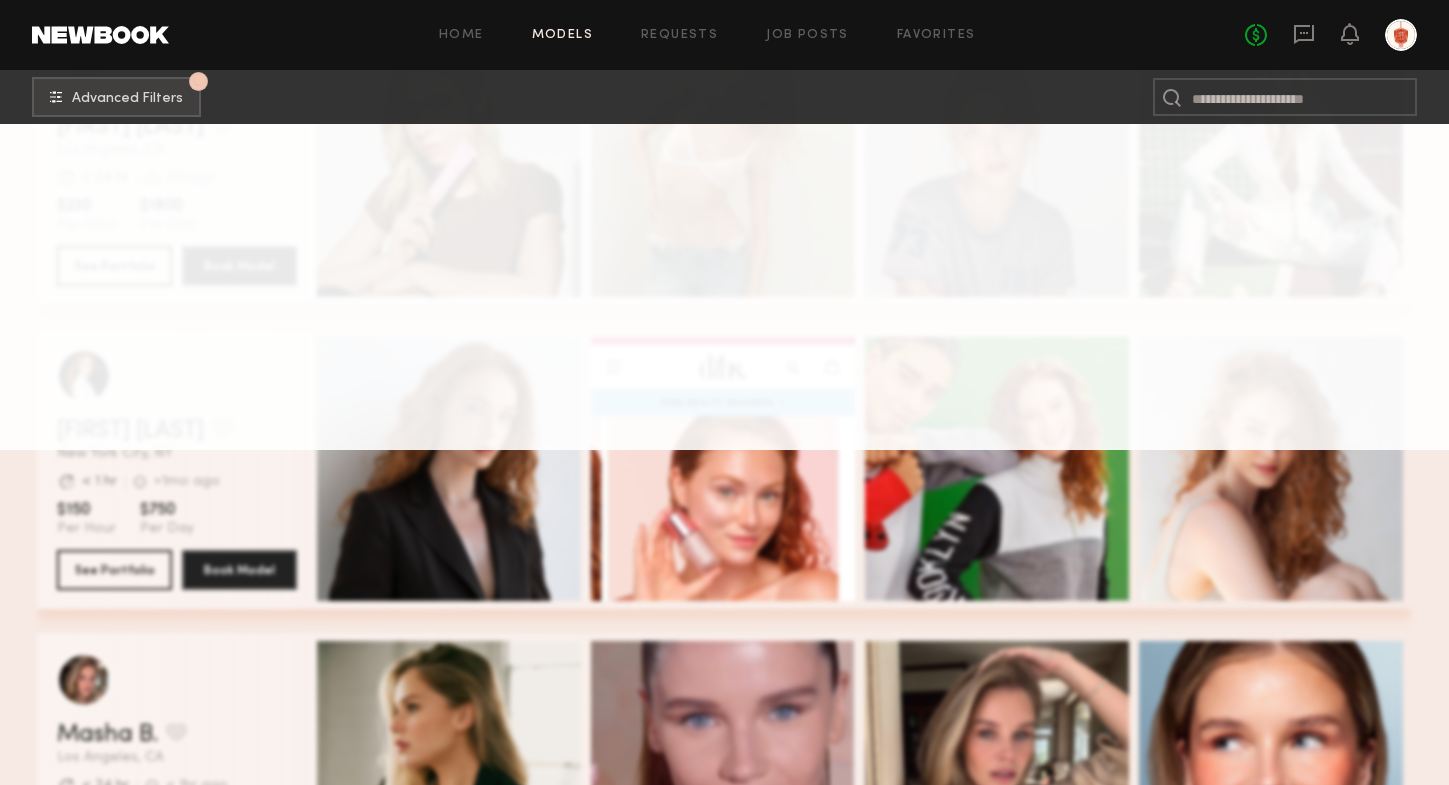 click on "Favorite [CITY], [STATE] Avg. request  response time < 1 hr +1mo ago Last Online View Portfolio Avg. request  response time < 1 hr +1mo ago Last Online $150 Per Hour $750 Per Day See Portfolio Book Model Quick Preview Quick Preview Quick Preview Quick Preview" 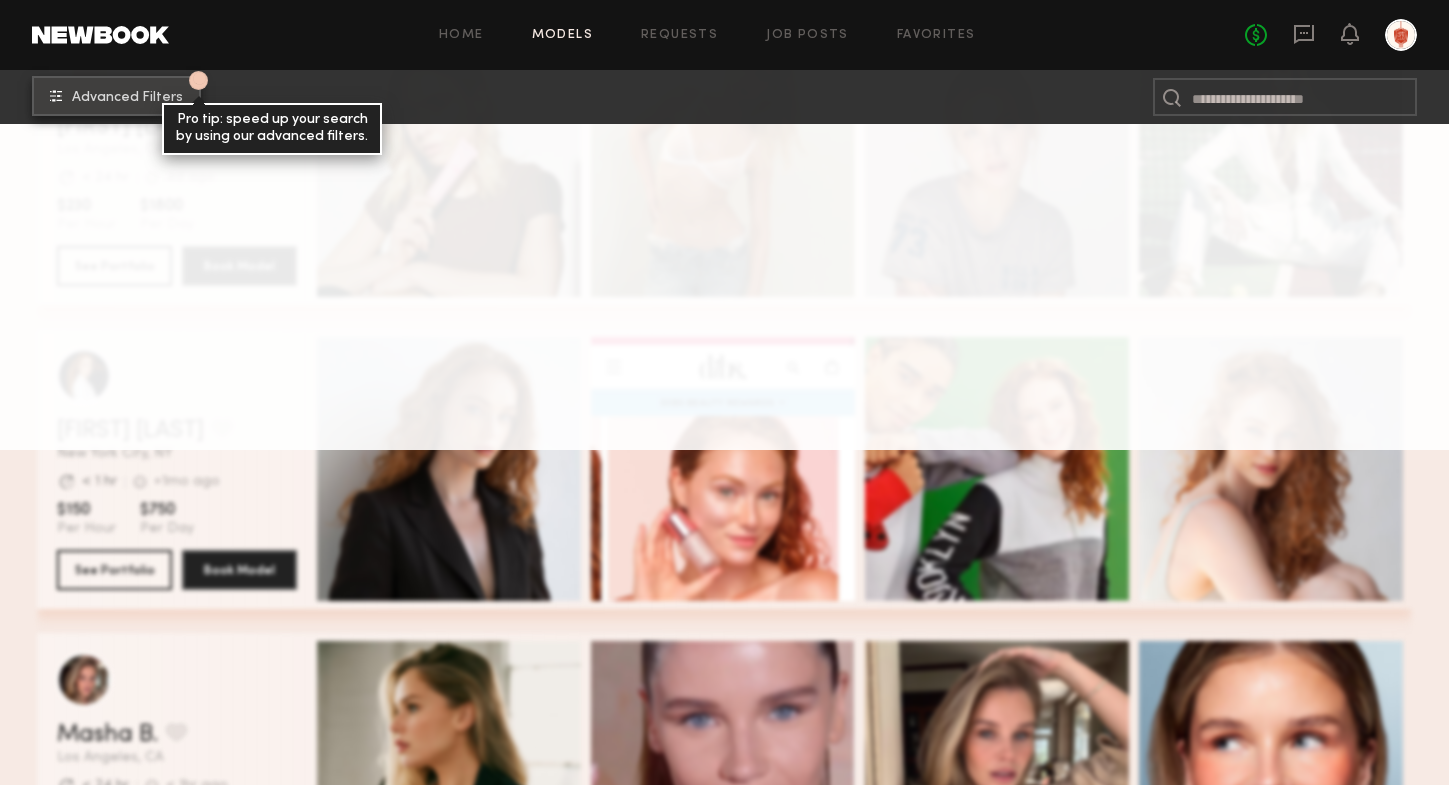 click on "Advanced Filters" 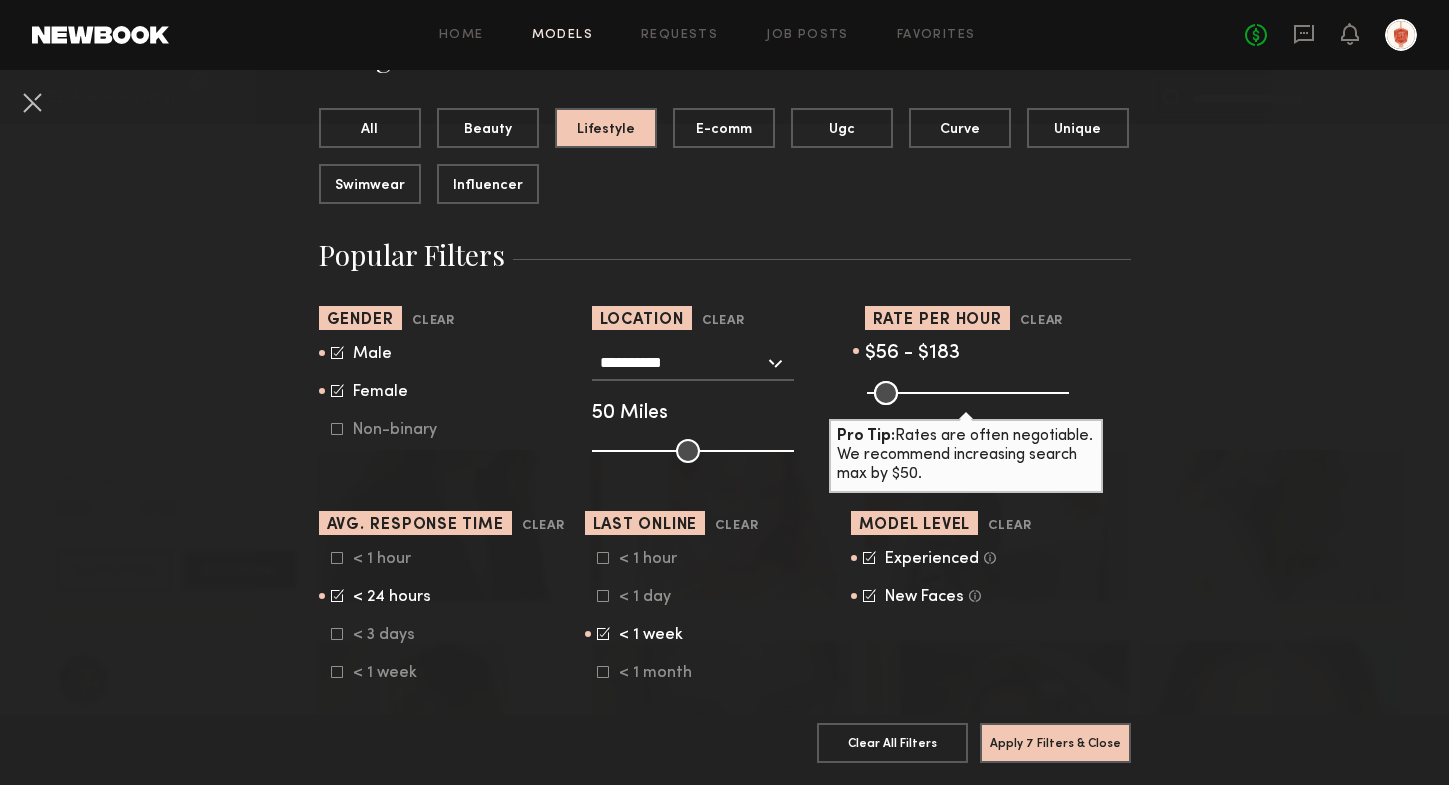 scroll, scrollTop: 200, scrollLeft: 0, axis: vertical 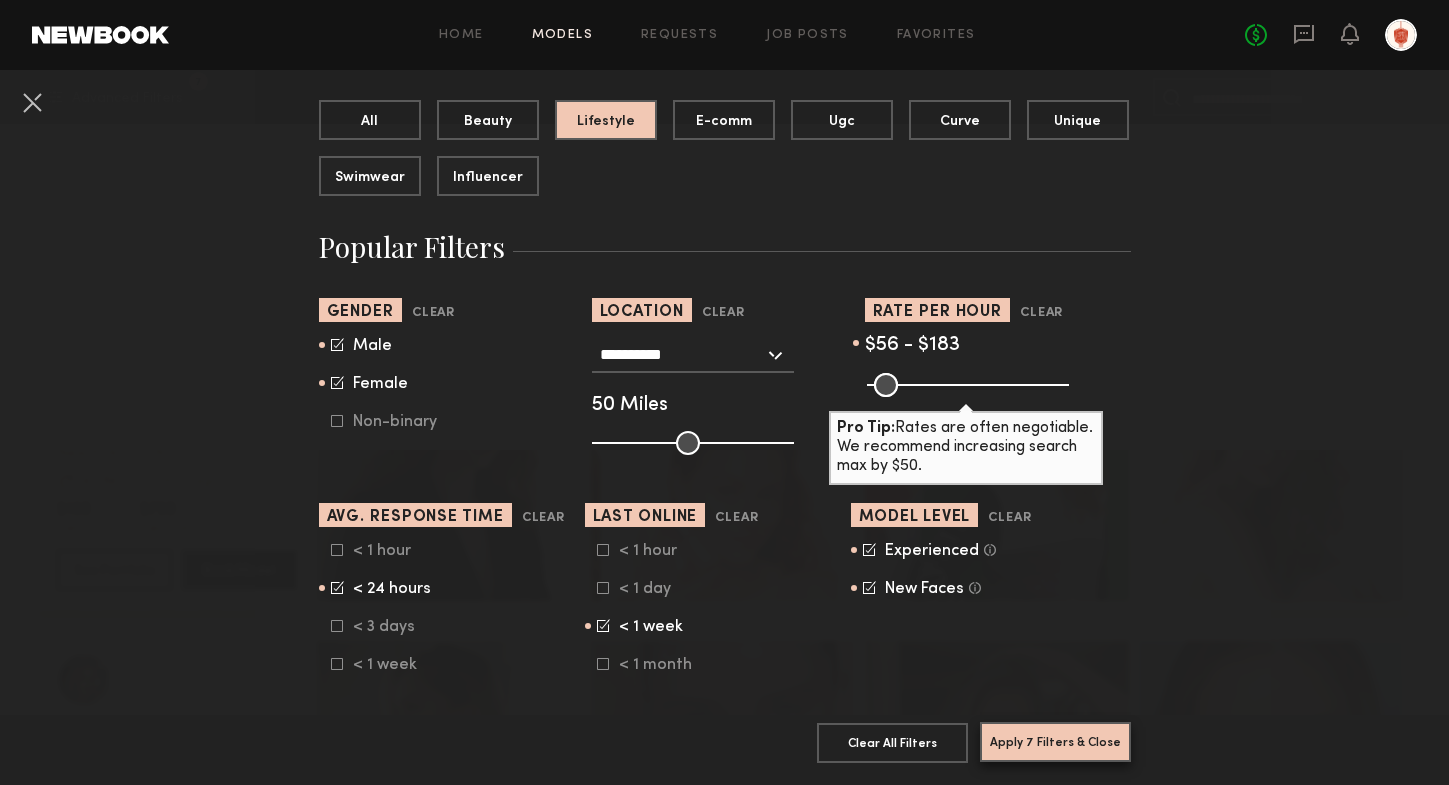 click on "Apply 7 Filters & Close" 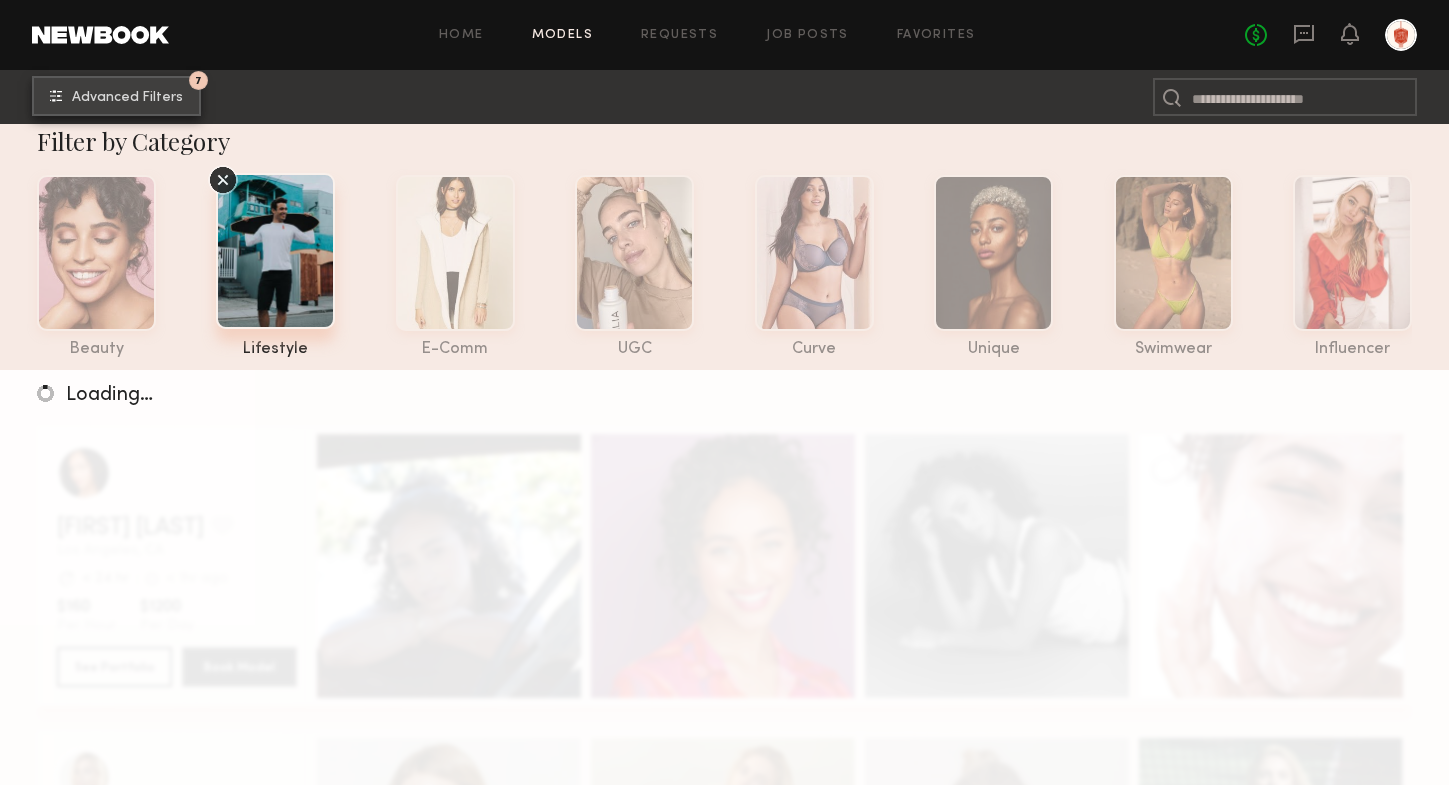 scroll, scrollTop: 0, scrollLeft: 0, axis: both 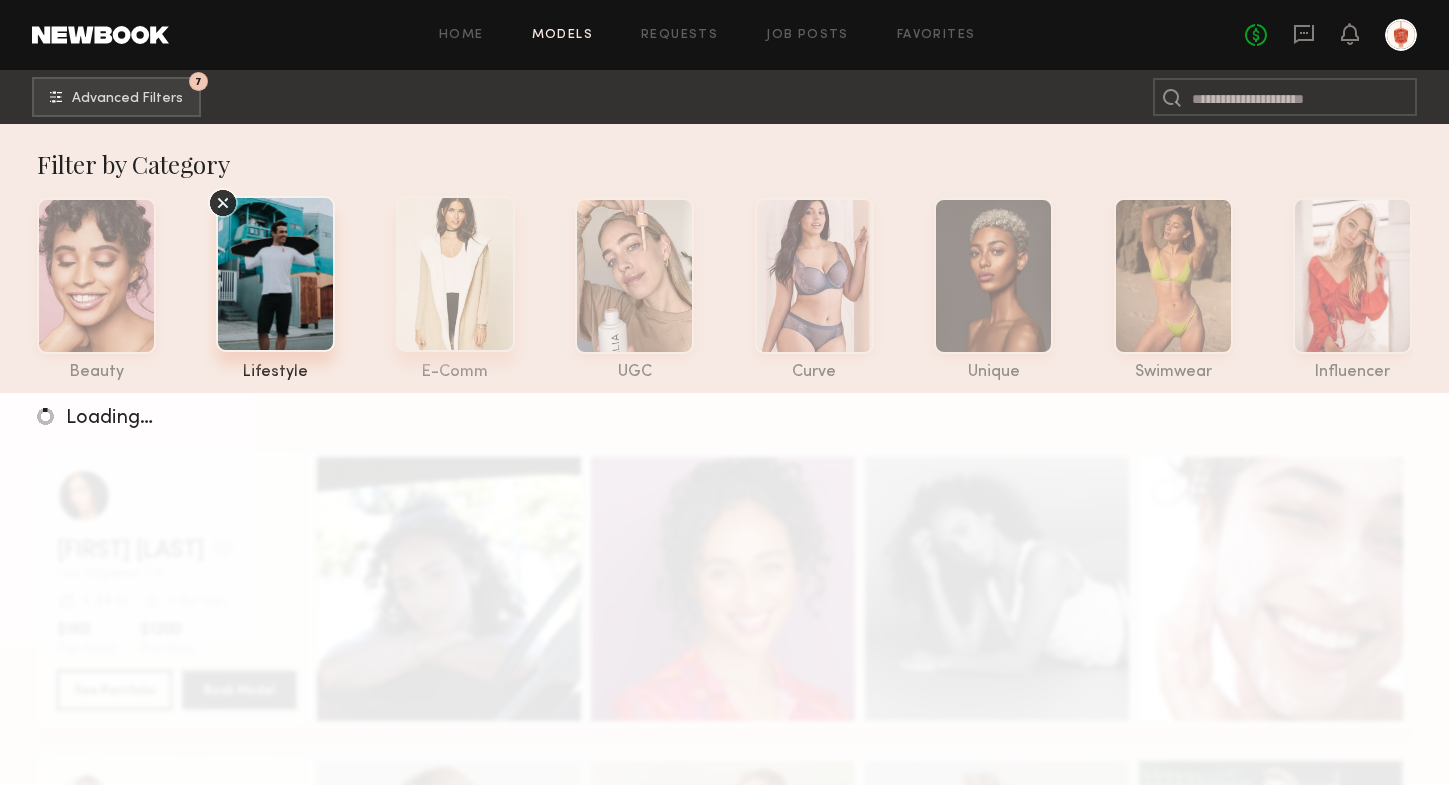 click 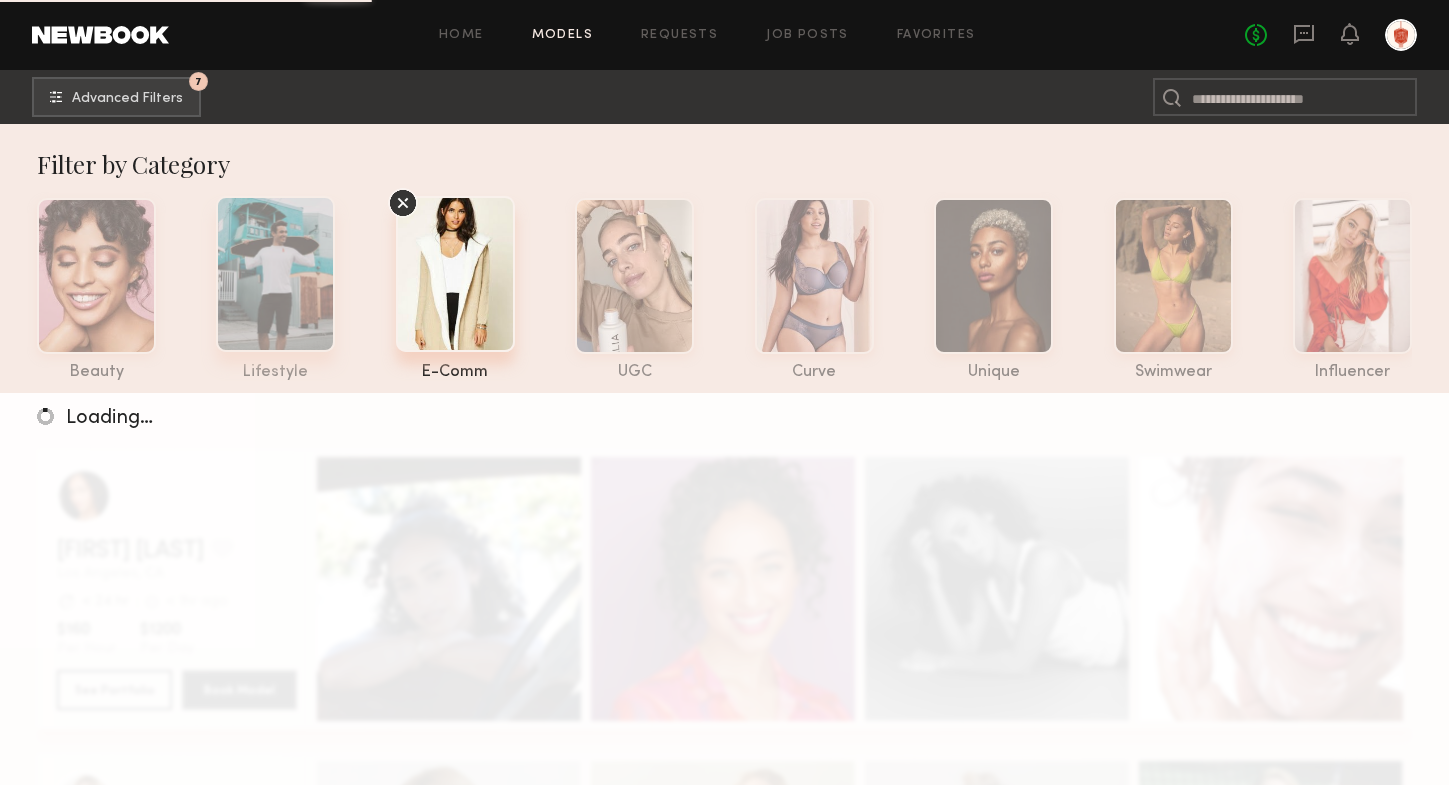 click 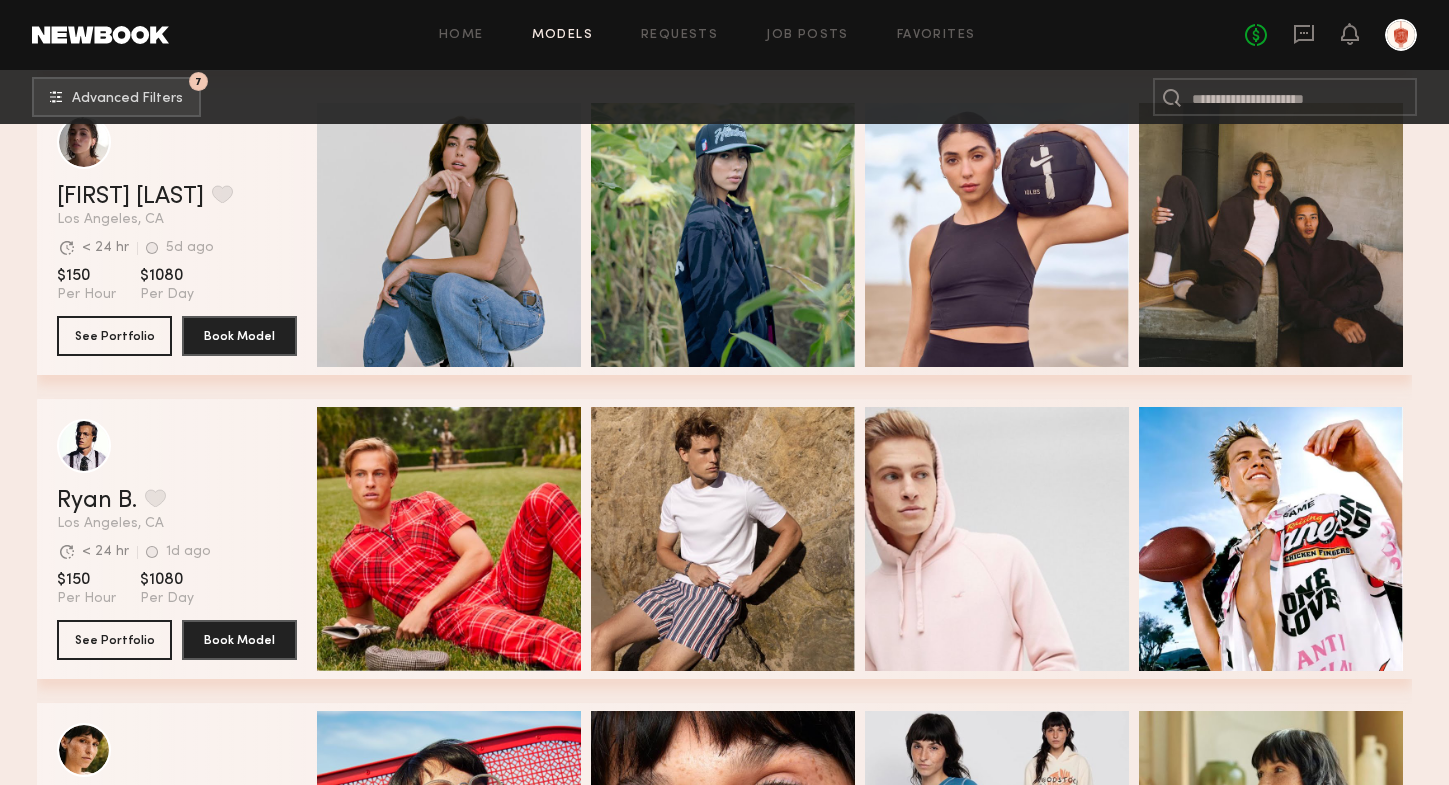 scroll, scrollTop: 0, scrollLeft: 0, axis: both 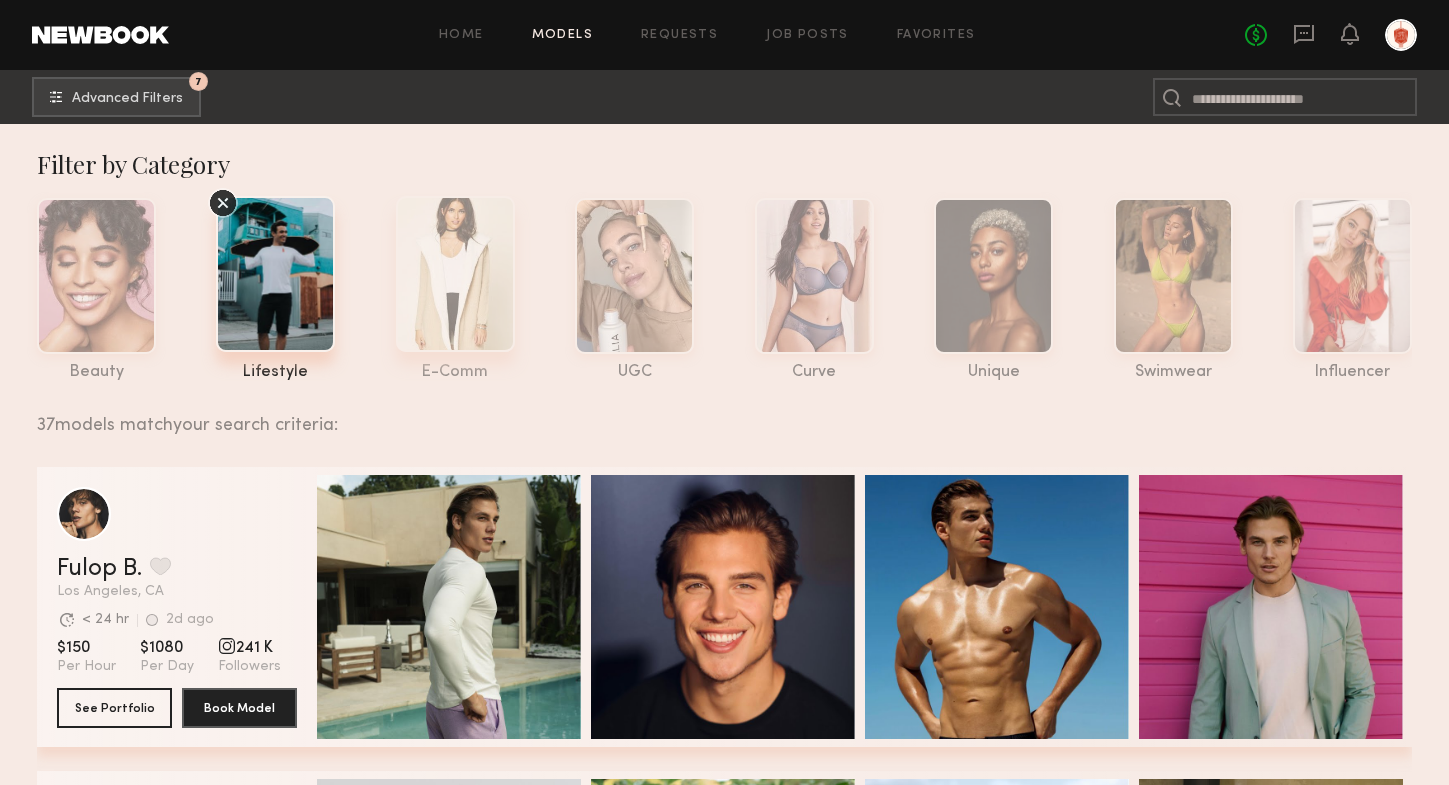 click 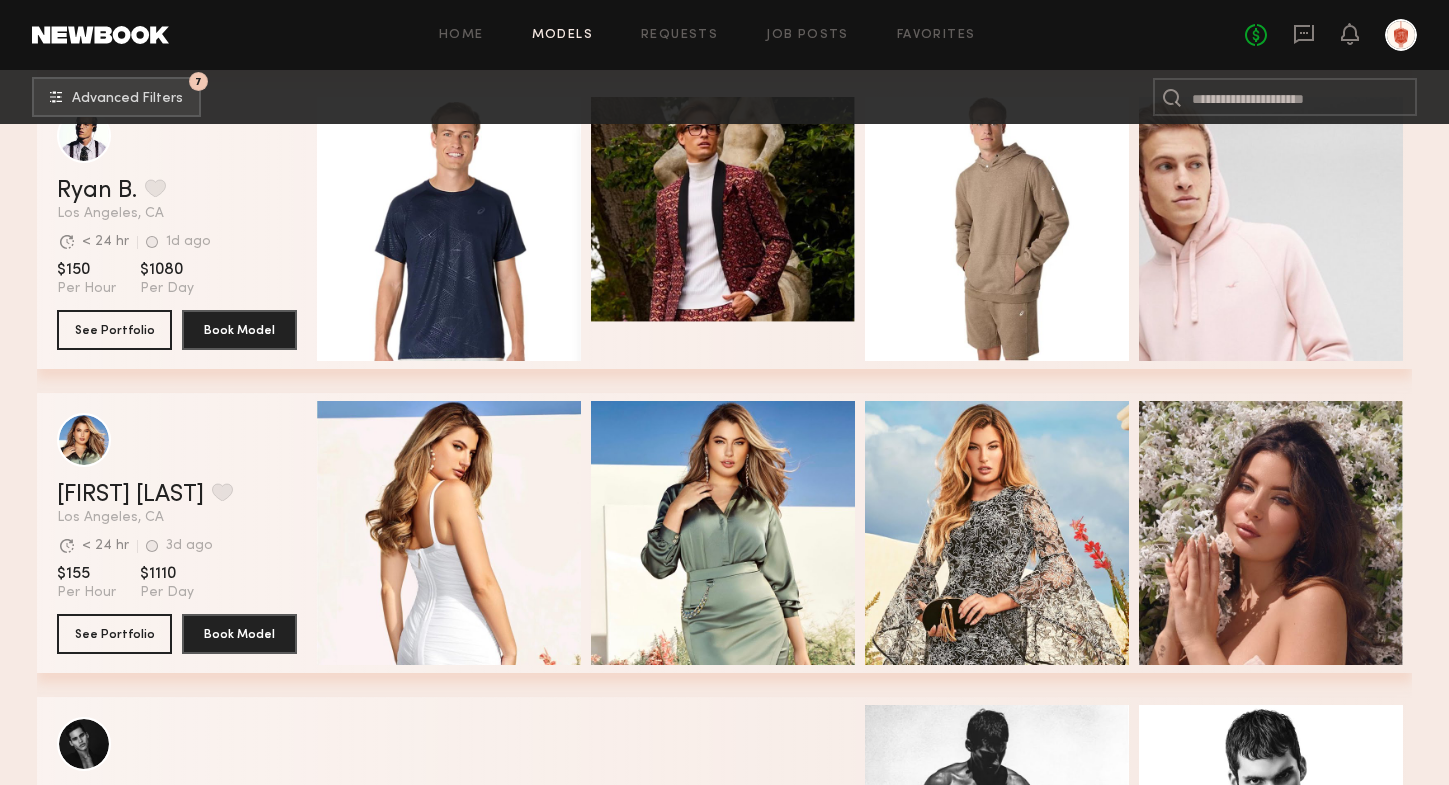 scroll, scrollTop: 0, scrollLeft: 0, axis: both 